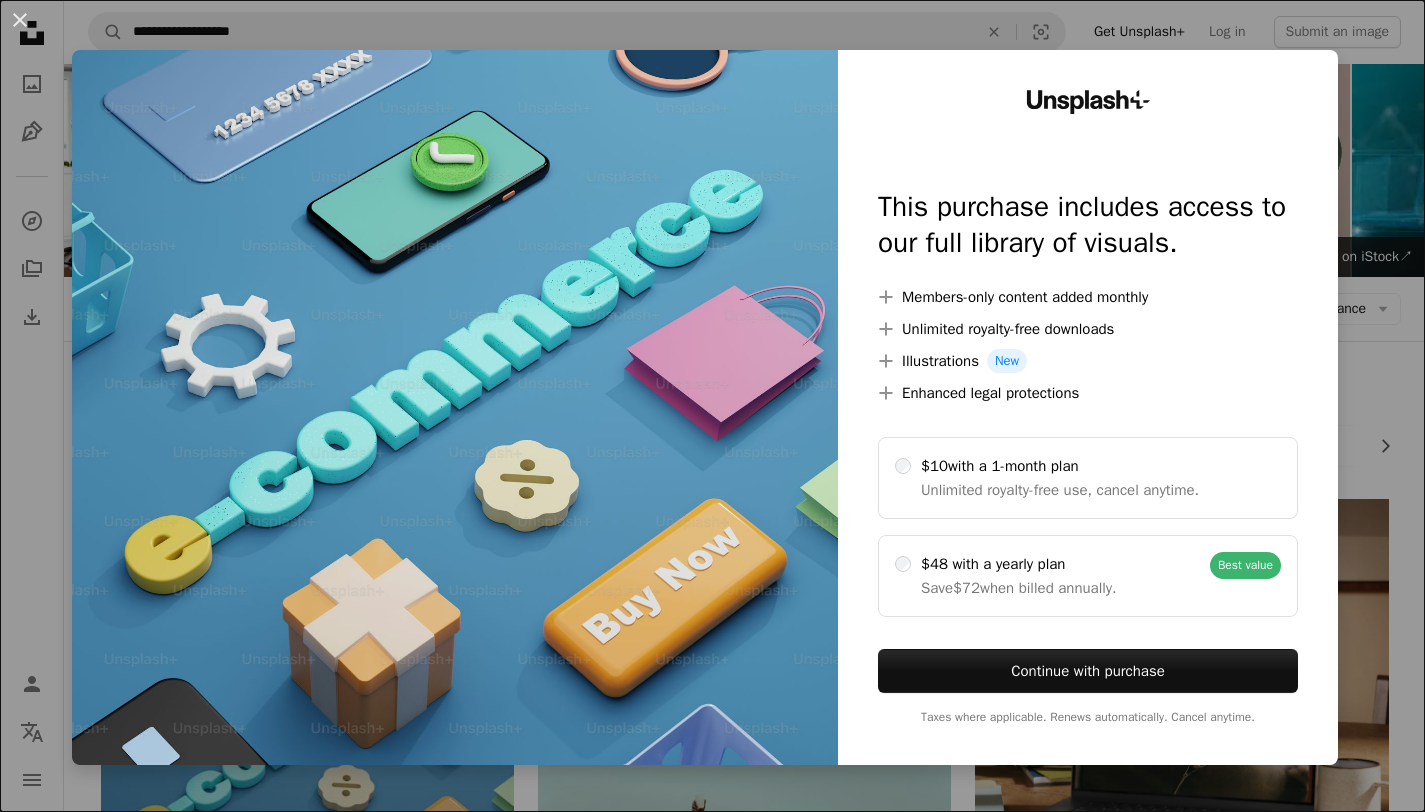scroll, scrollTop: 493, scrollLeft: 0, axis: vertical 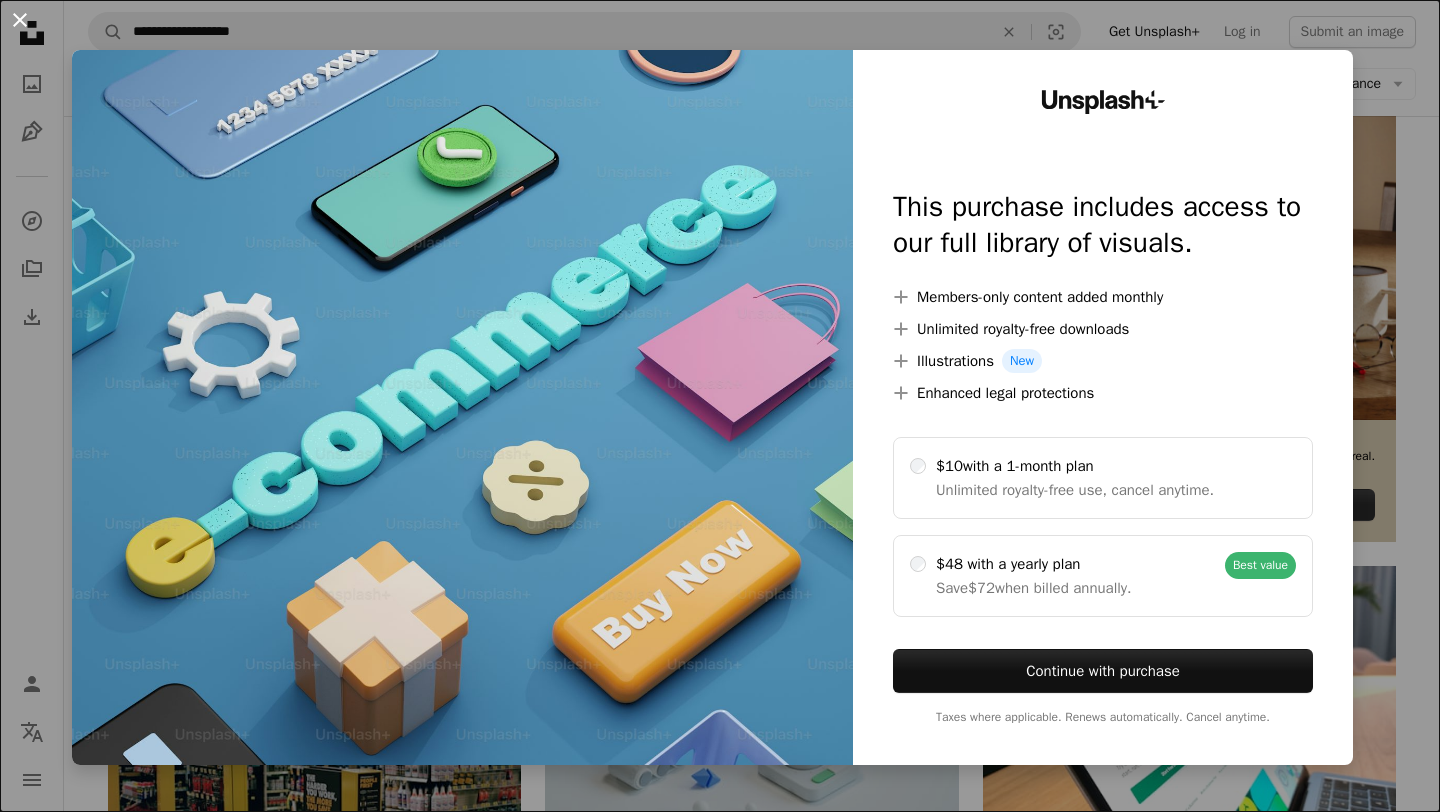click on "An X shape" at bounding box center [20, 20] 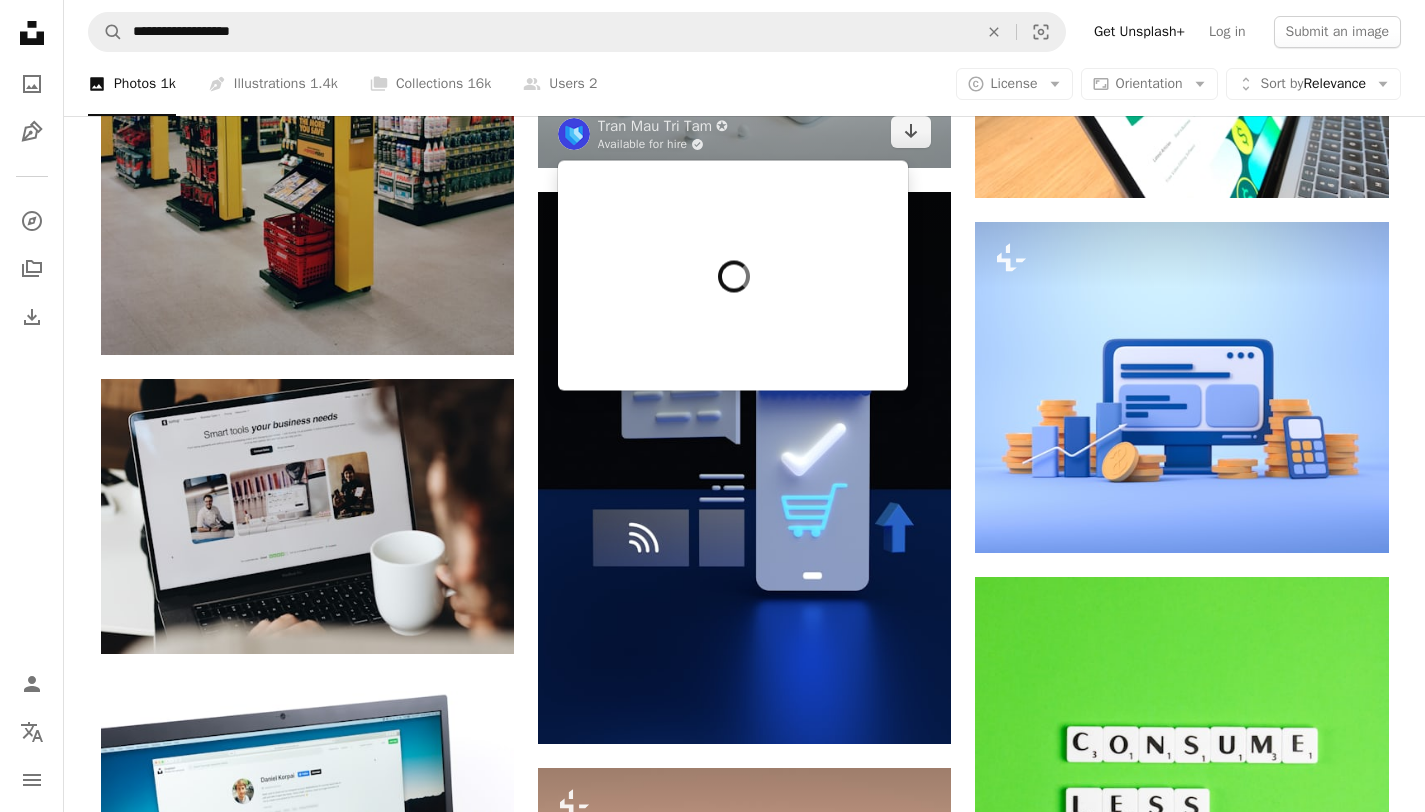 scroll, scrollTop: 1174, scrollLeft: 0, axis: vertical 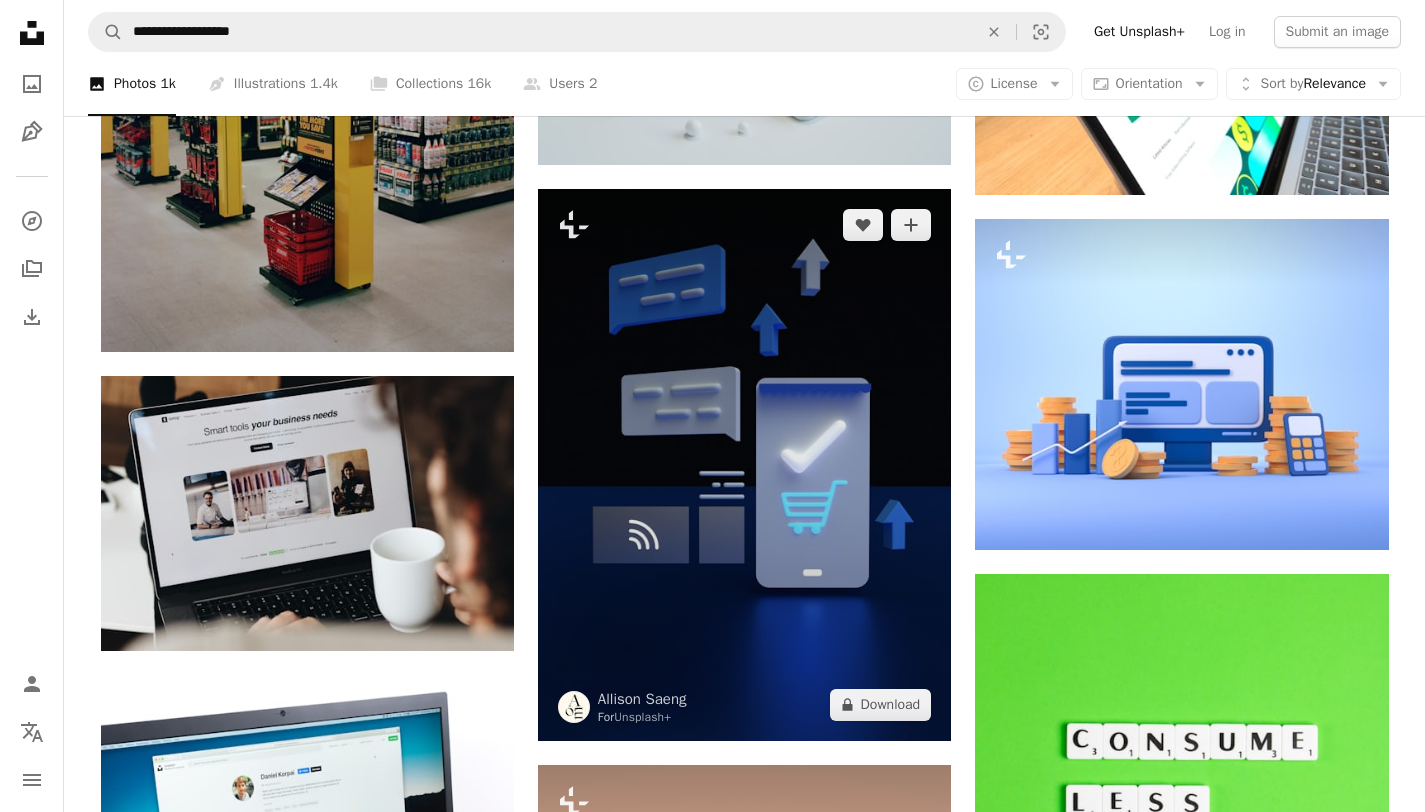 click at bounding box center (744, 464) 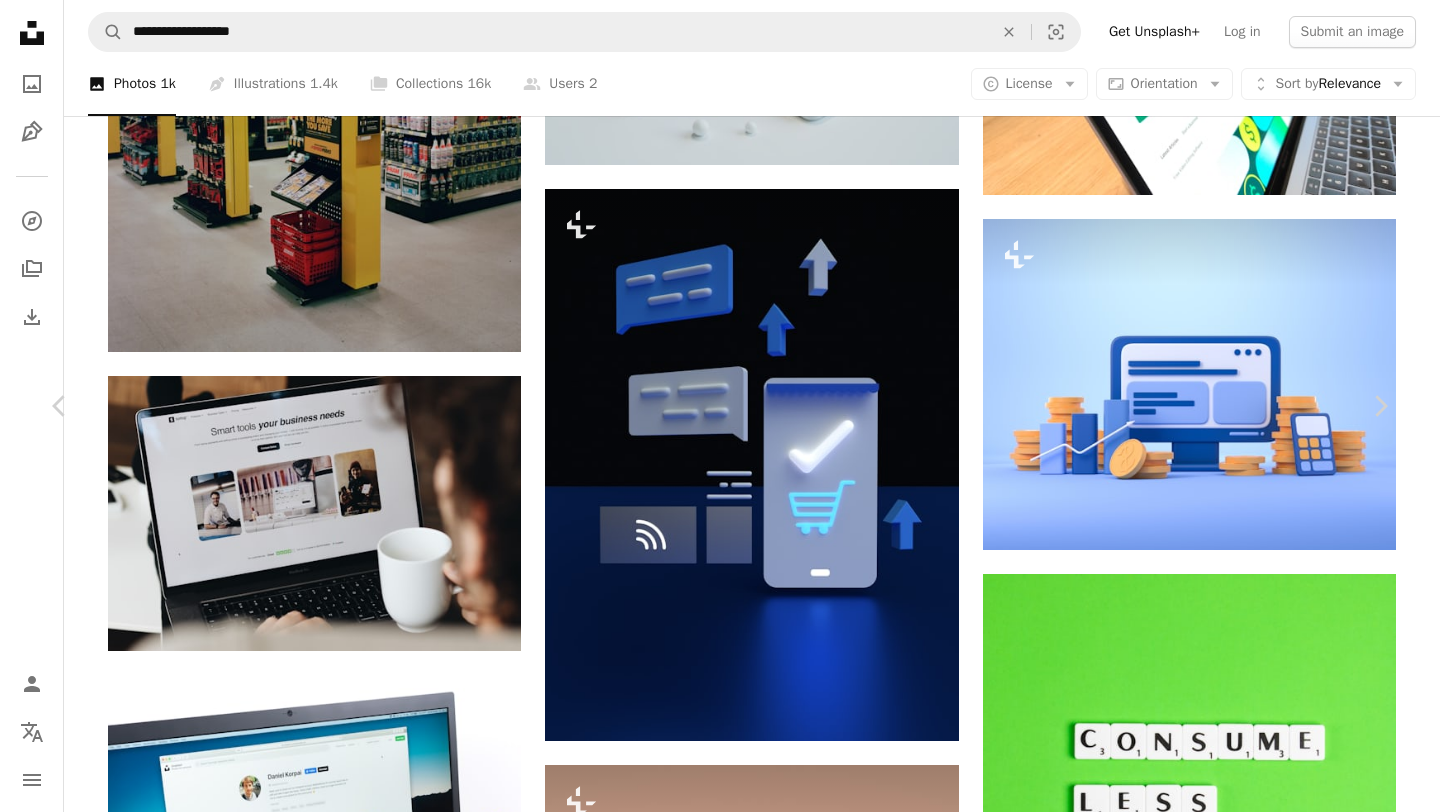 click on "A lock   Download" at bounding box center [1229, 3229] 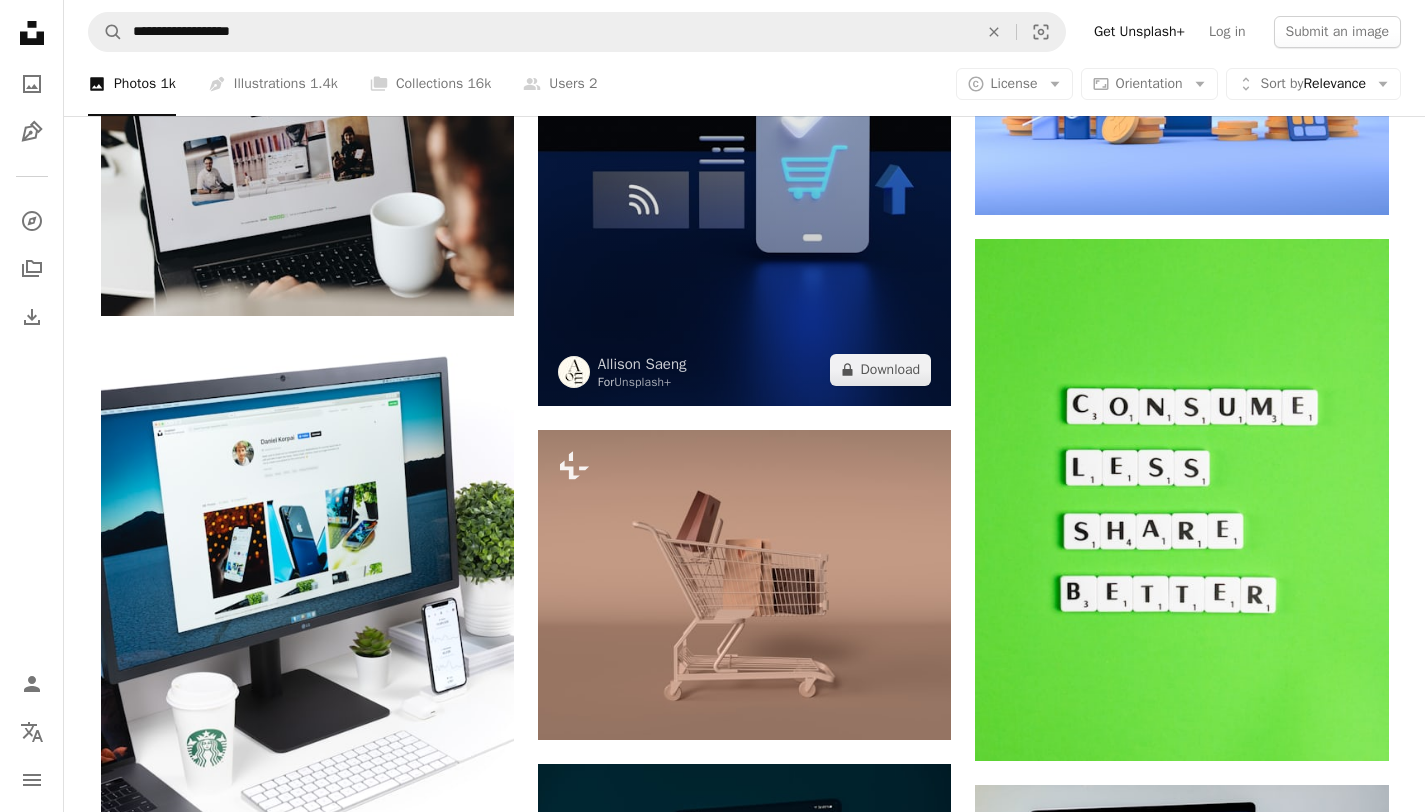 scroll, scrollTop: 1139, scrollLeft: 0, axis: vertical 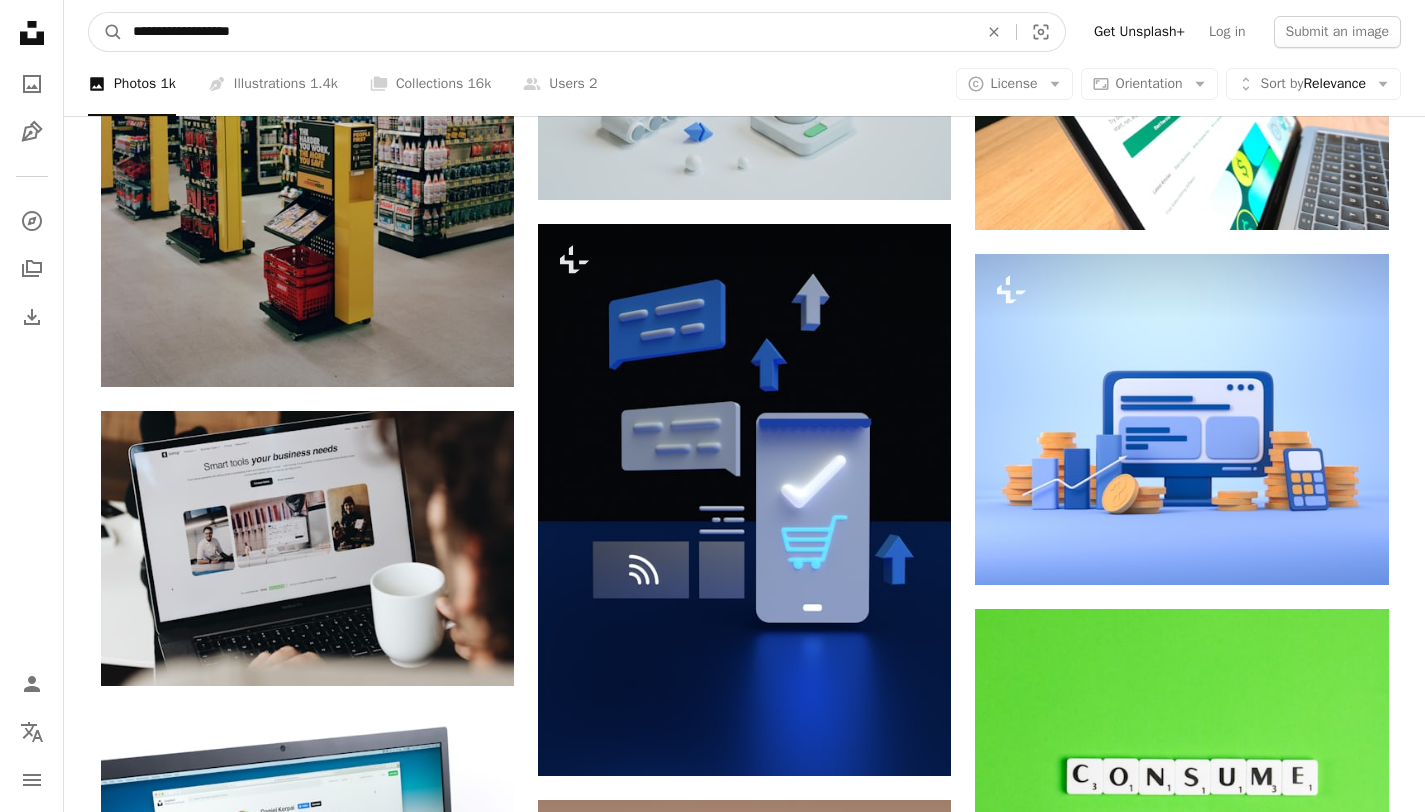 drag, startPoint x: 355, startPoint y: 38, endPoint x: 125, endPoint y: 25, distance: 230.3671 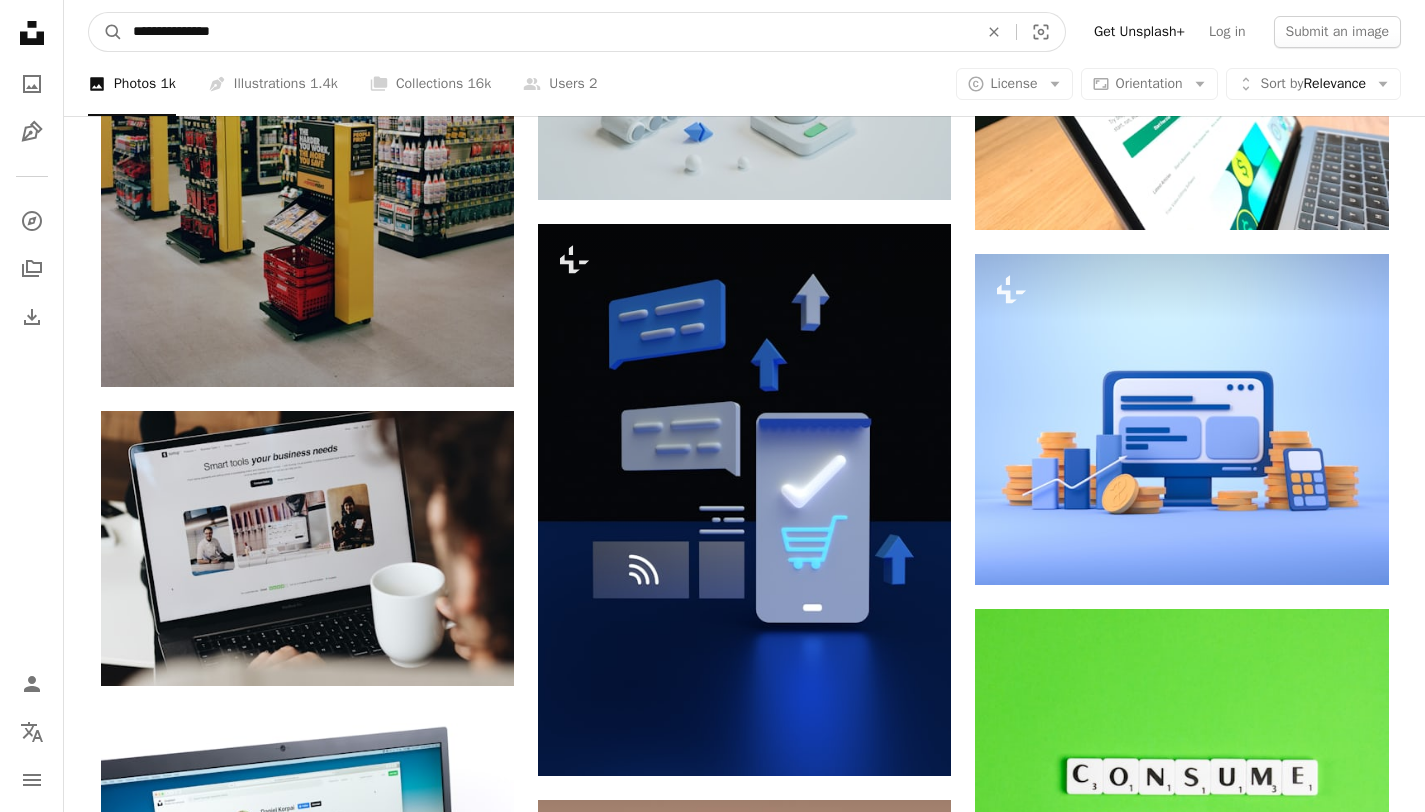 click on "A magnifying glass" at bounding box center (106, 32) 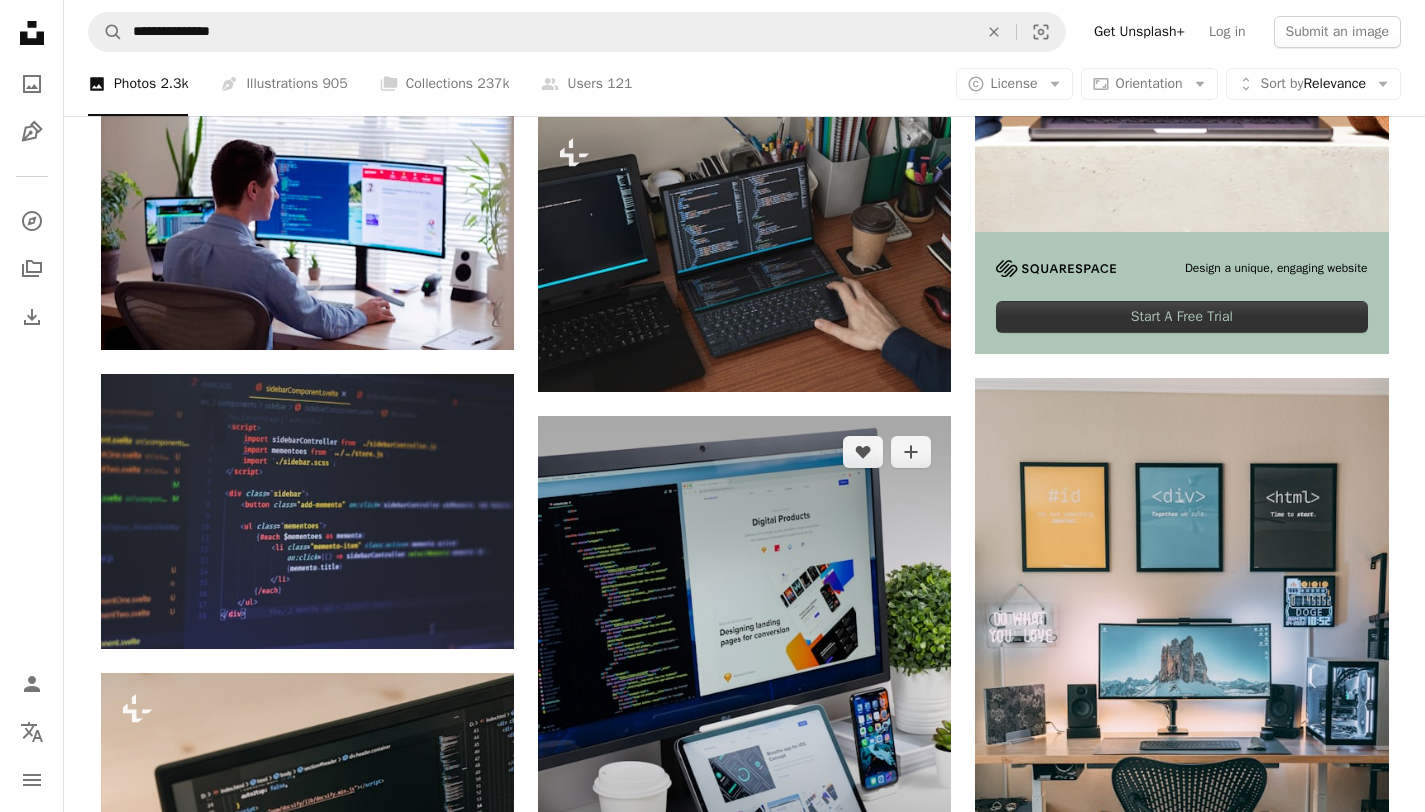 scroll, scrollTop: 871, scrollLeft: 0, axis: vertical 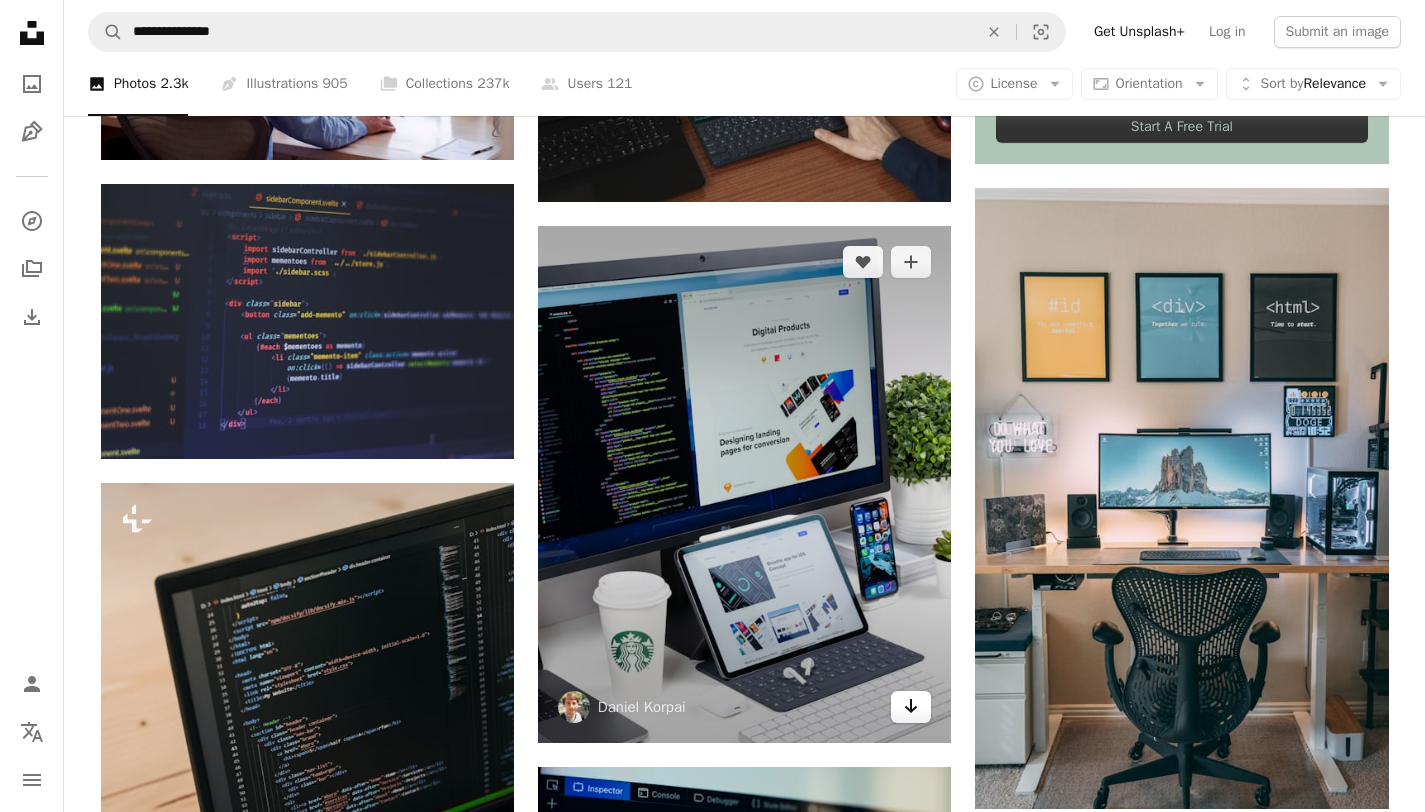 click on "Arrow pointing down" 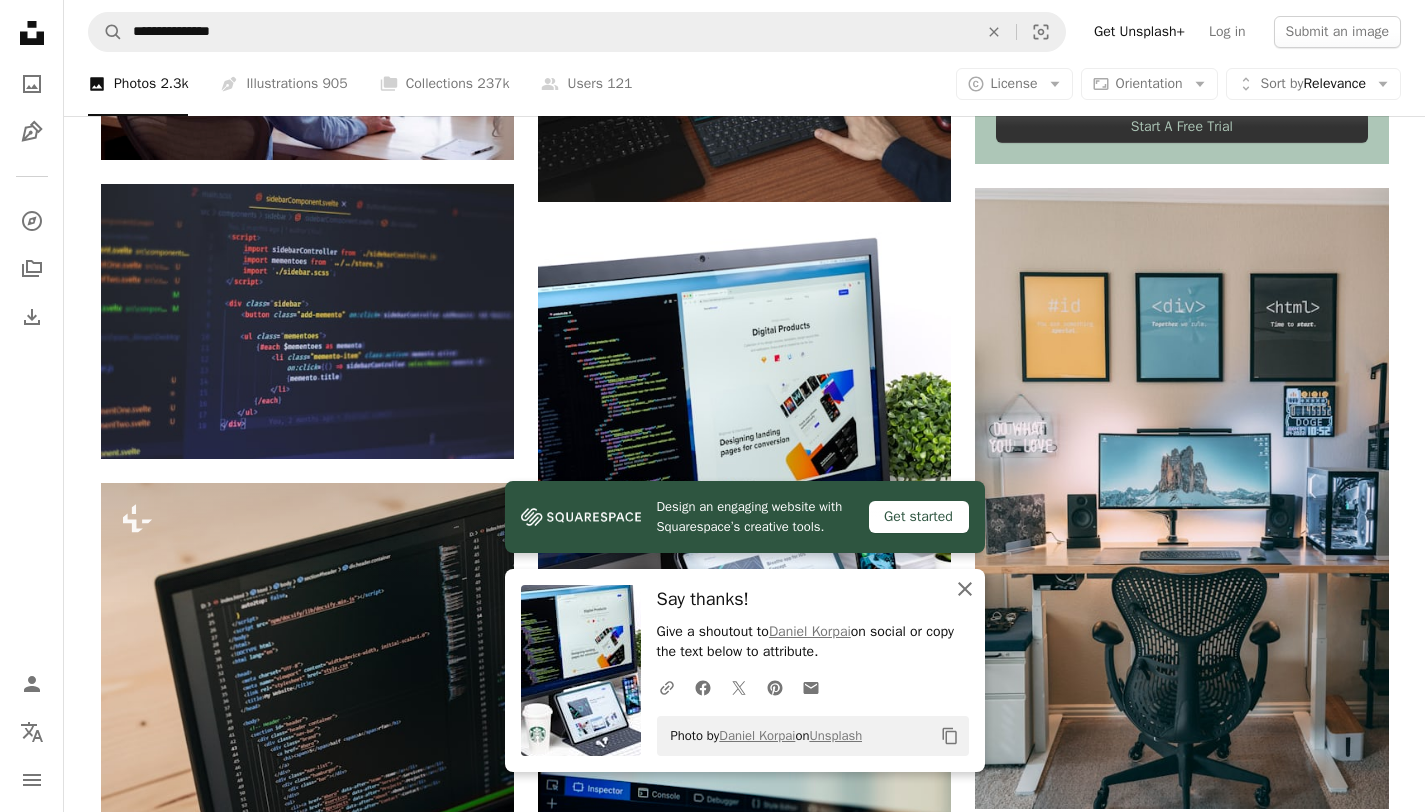click on "An X shape" 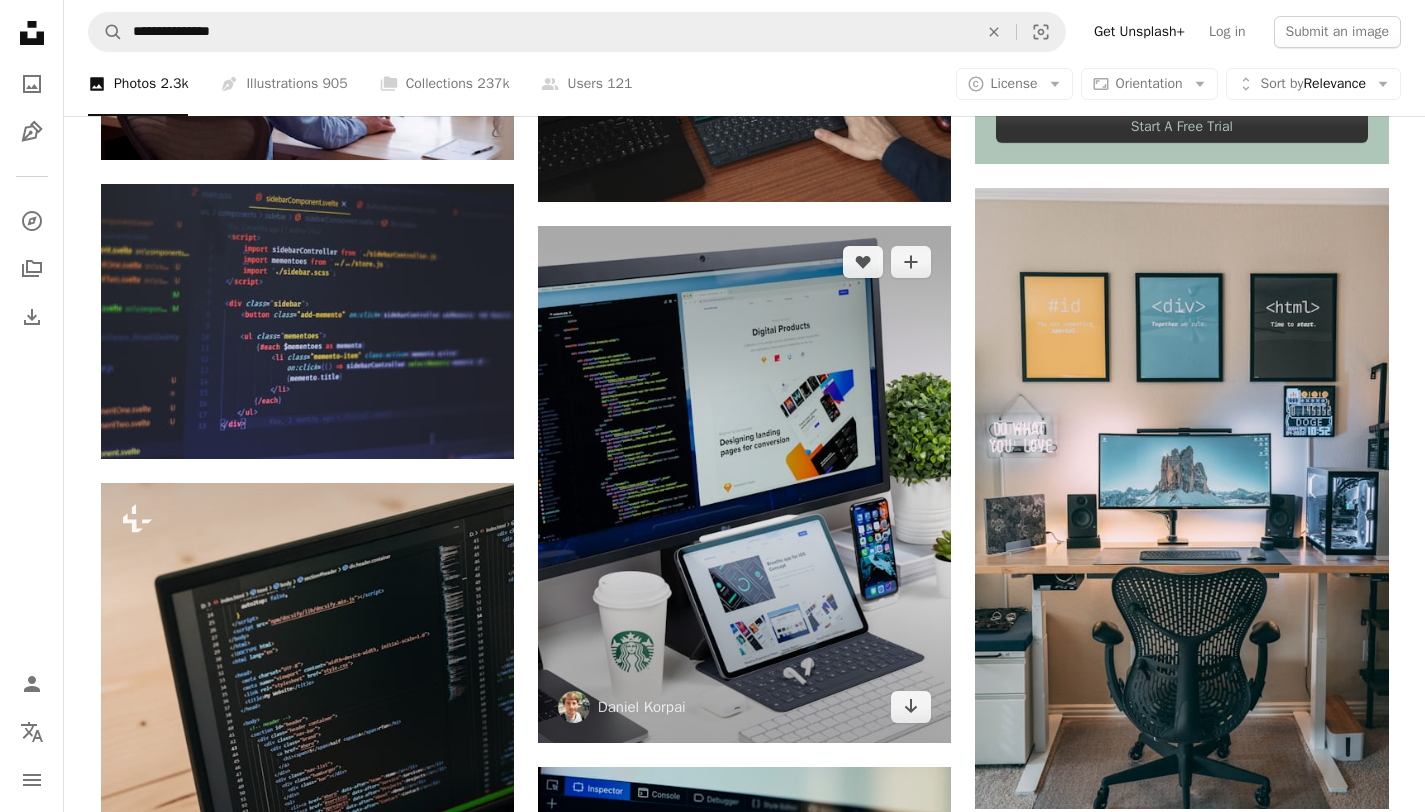 click at bounding box center (744, 484) 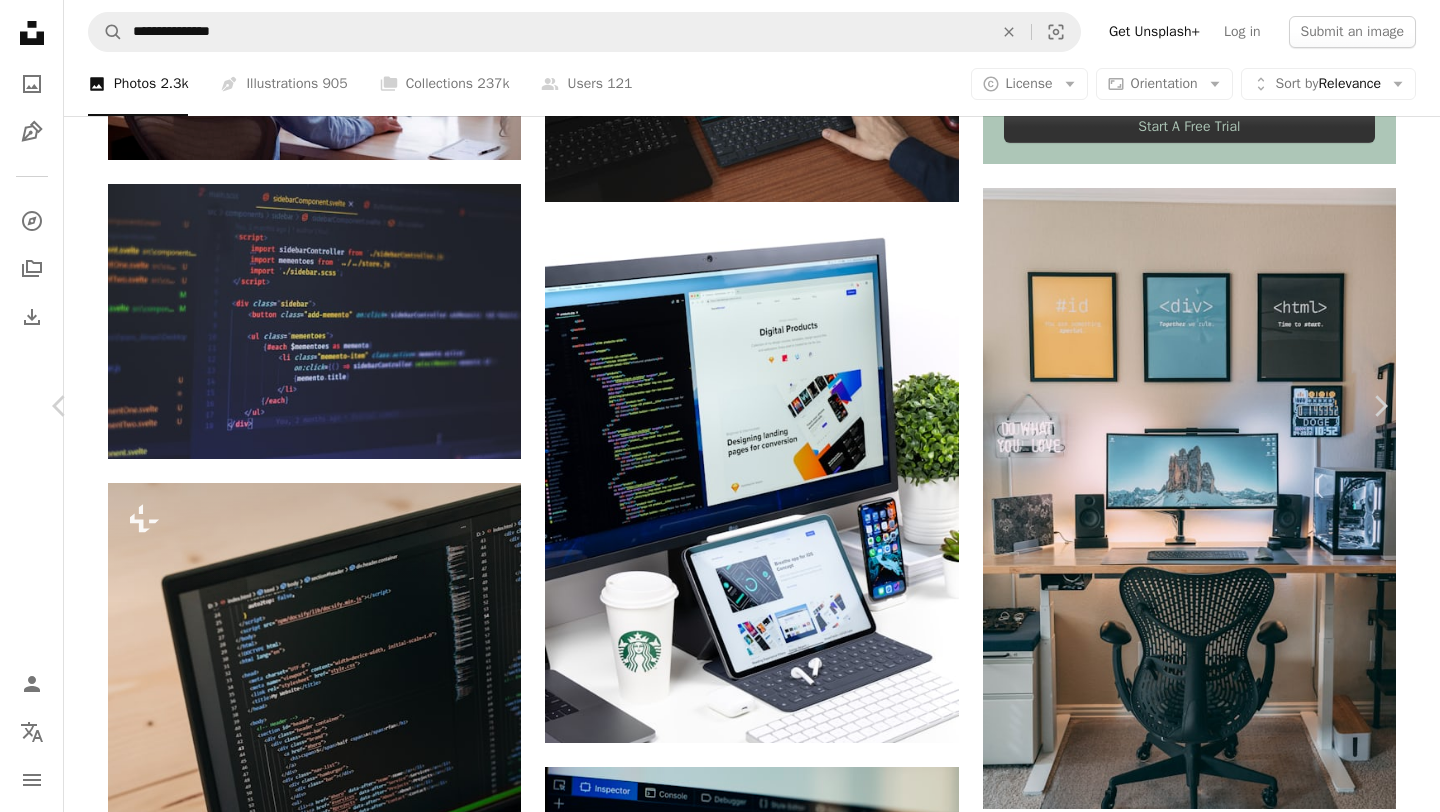 click on "Chevron down" 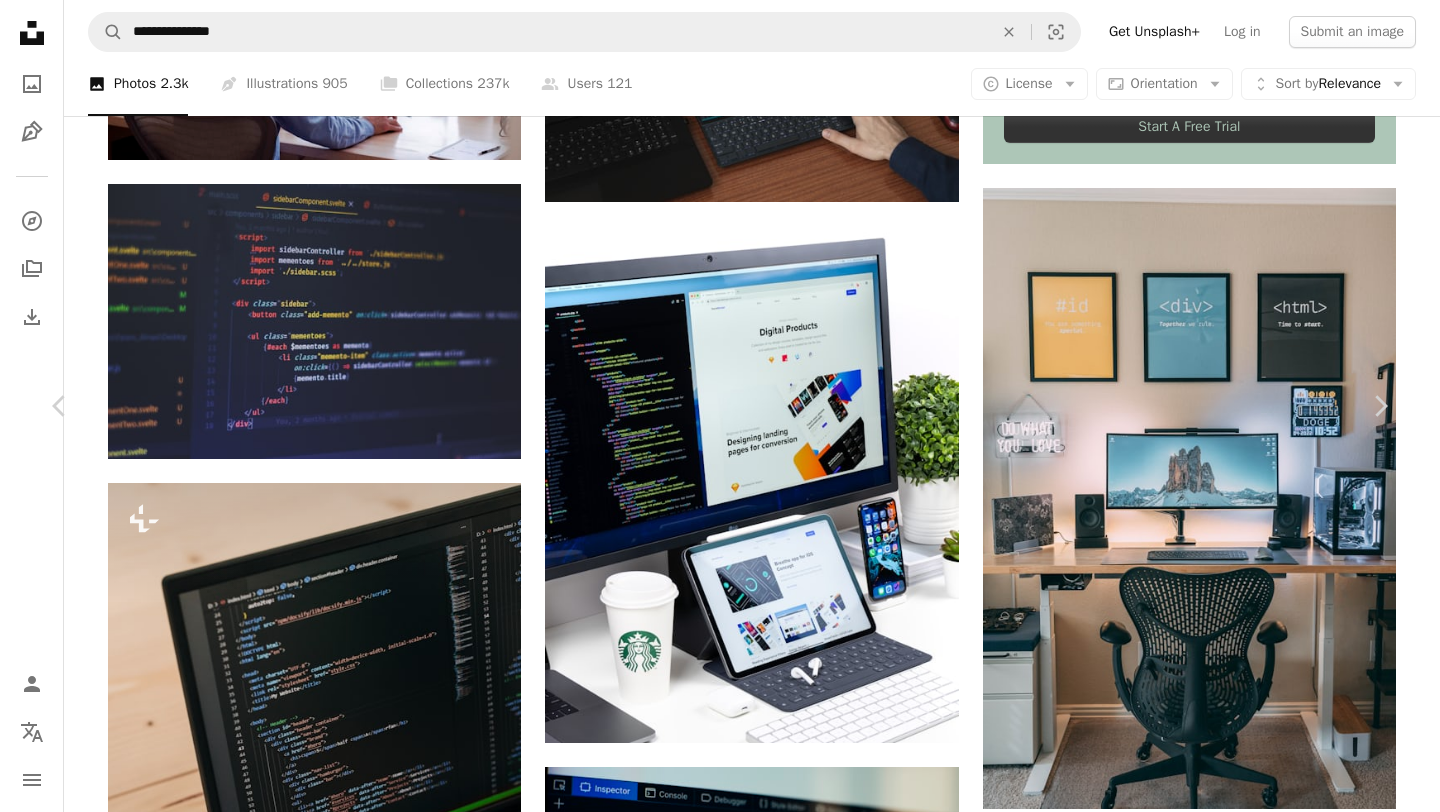 click on "Small   ( 640 x 800 )" at bounding box center (1154, 3642) 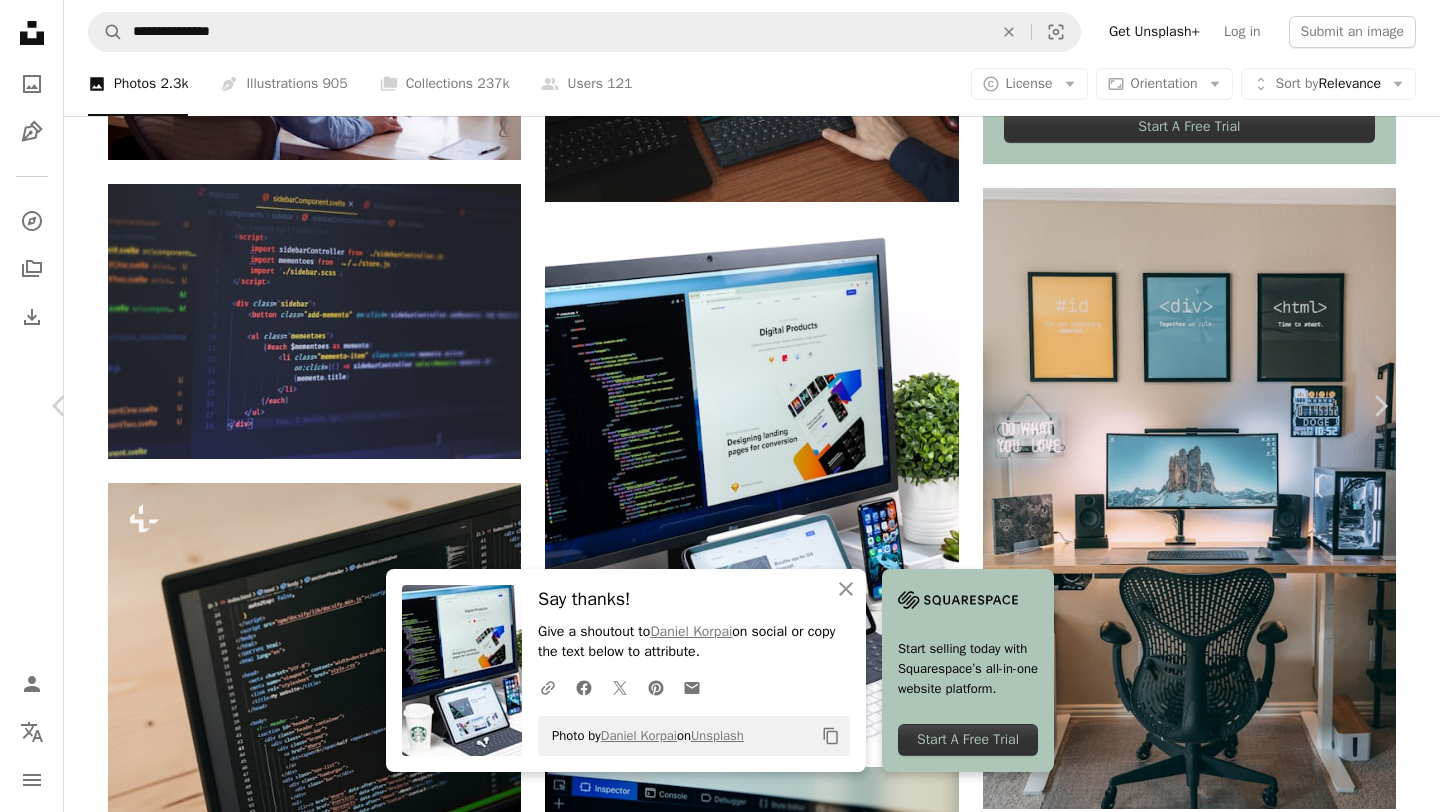 click on "An X shape" at bounding box center (20, 20) 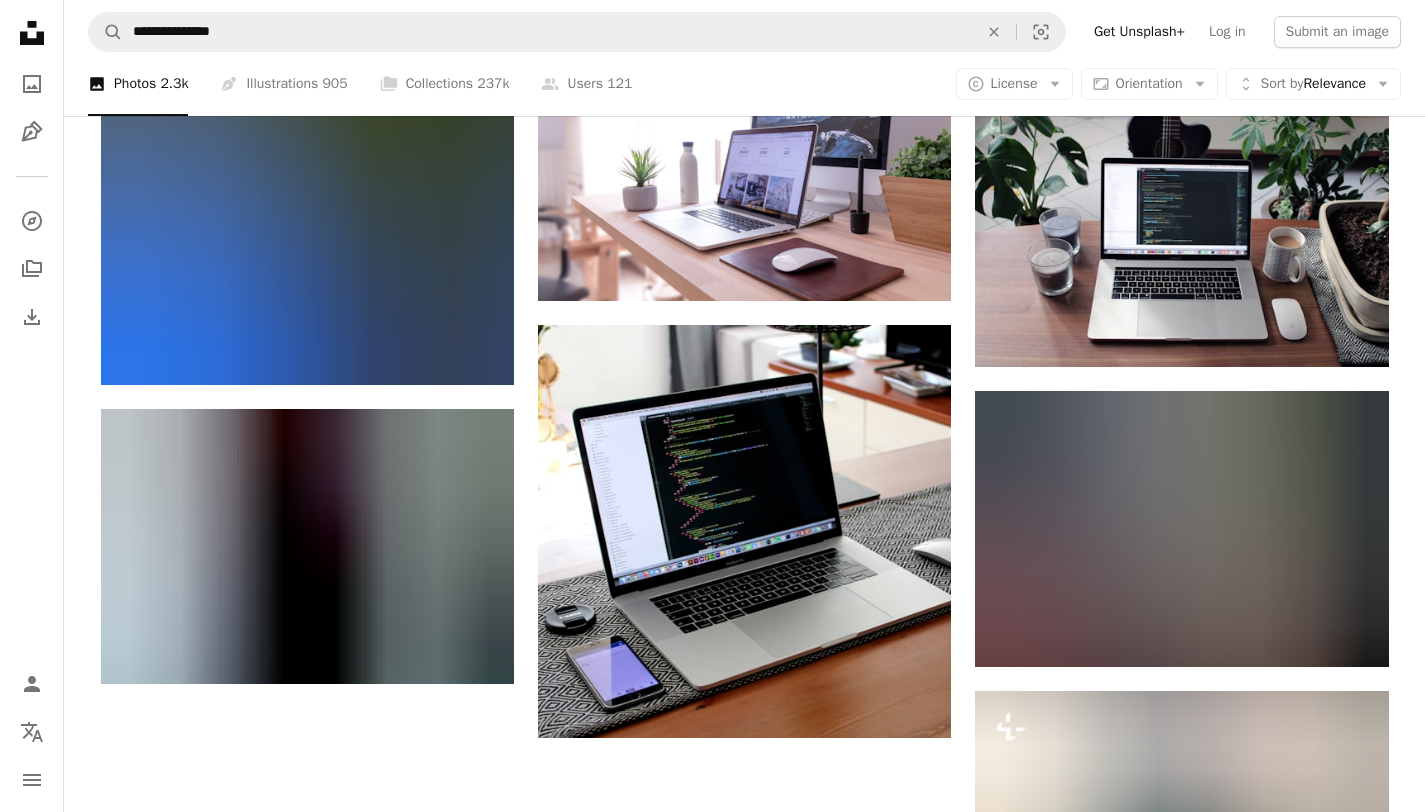 scroll, scrollTop: 2202, scrollLeft: 0, axis: vertical 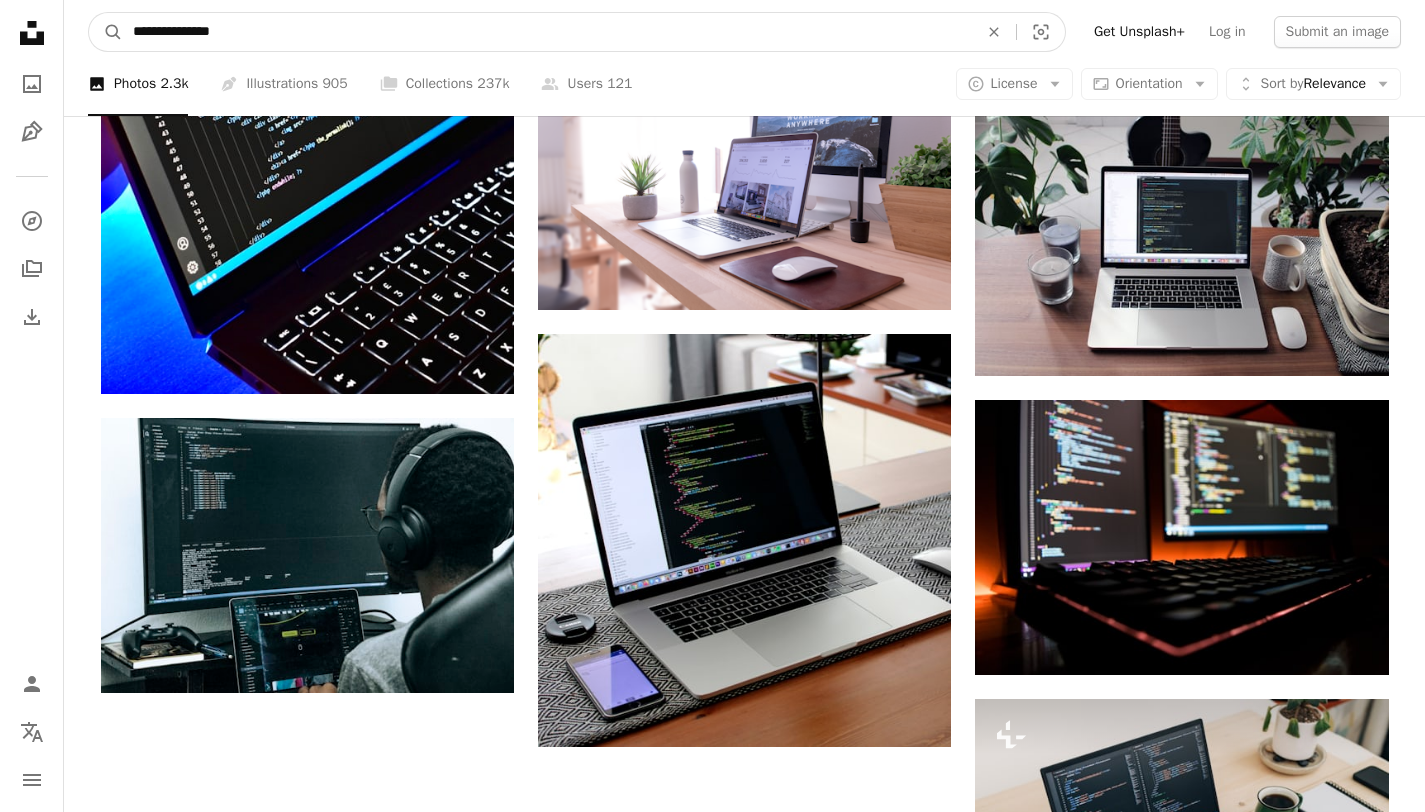 drag, startPoint x: 282, startPoint y: 22, endPoint x: 46, endPoint y: 16, distance: 236.07626 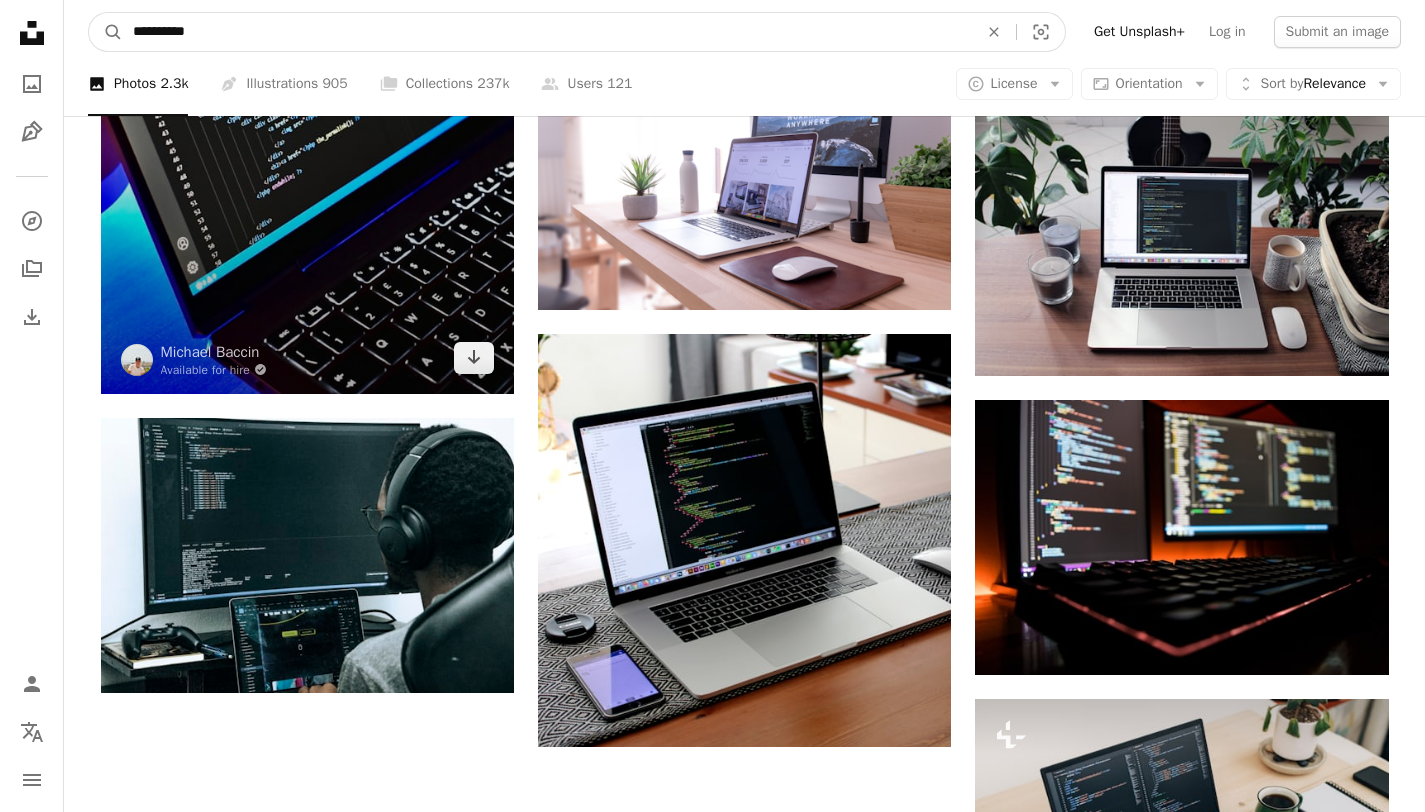 type on "**********" 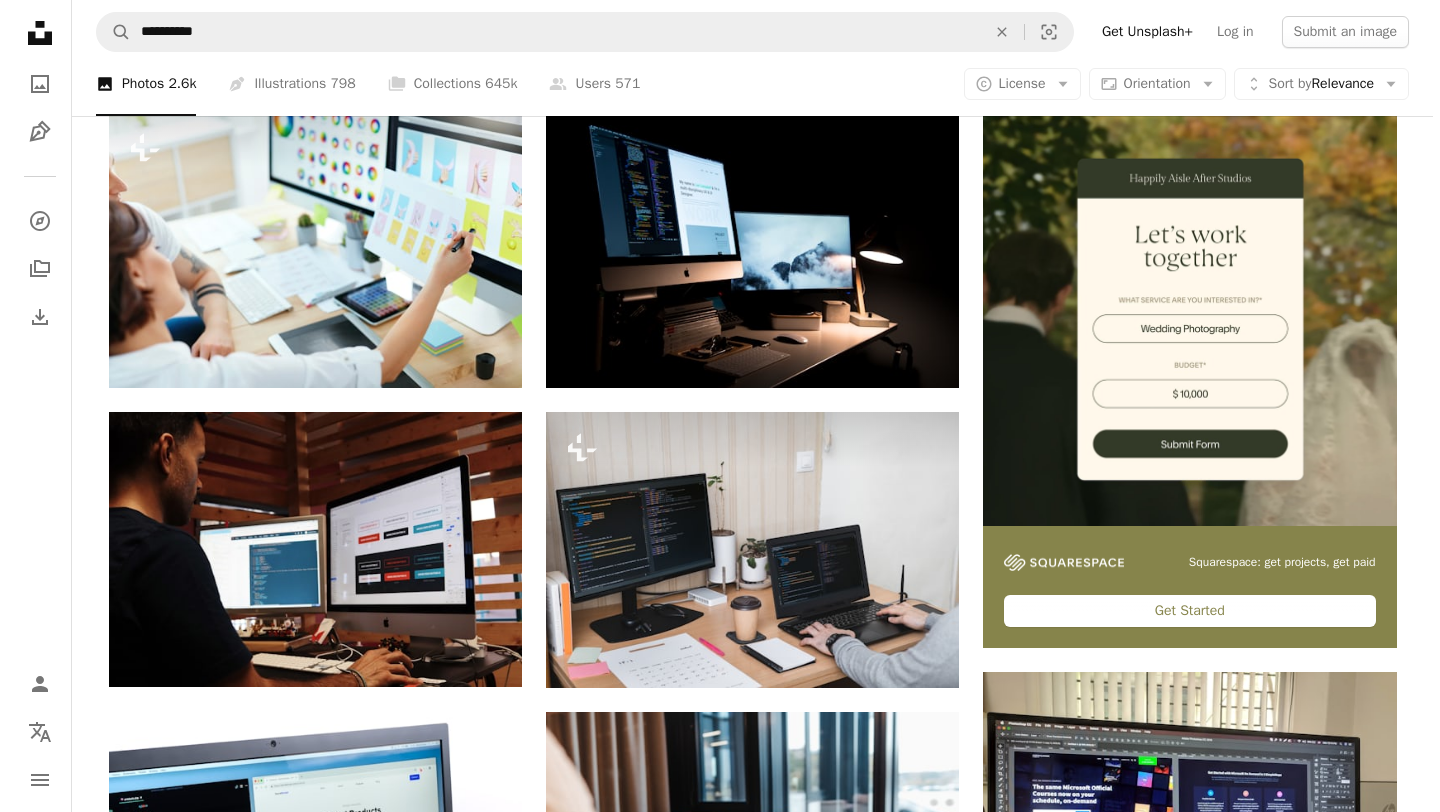 scroll, scrollTop: 388, scrollLeft: 0, axis: vertical 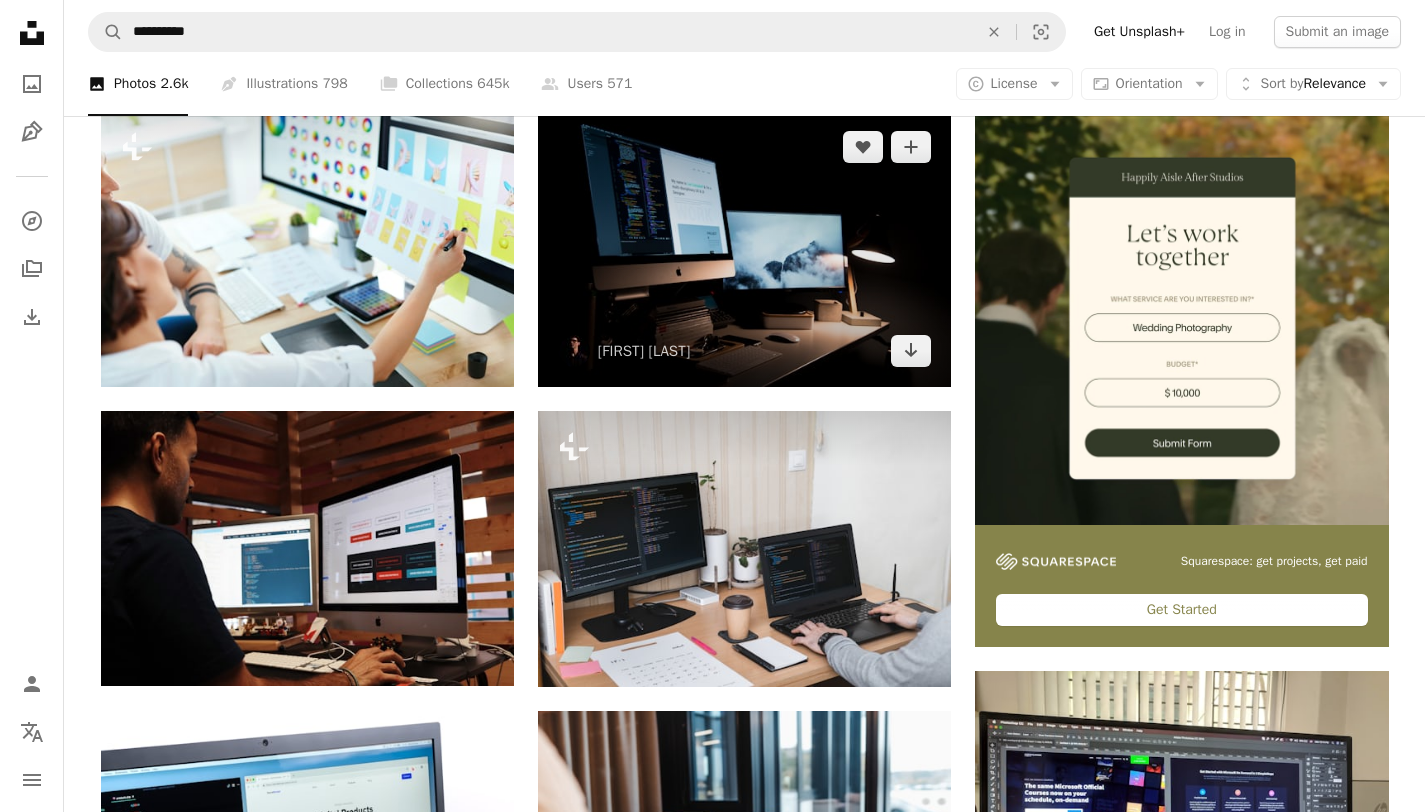 click at bounding box center [744, 249] 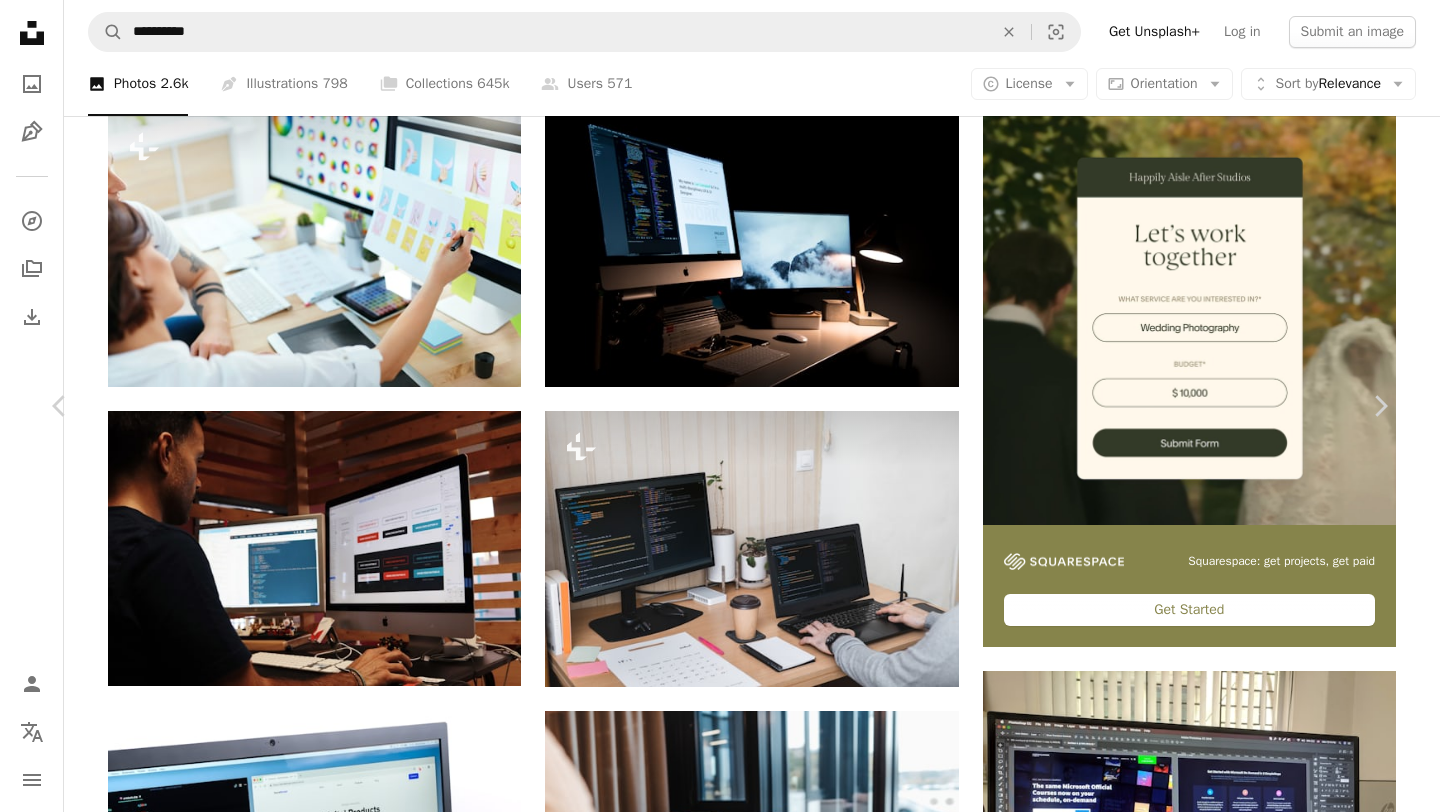 drag, startPoint x: 802, startPoint y: 260, endPoint x: 1252, endPoint y: 44, distance: 499.15527 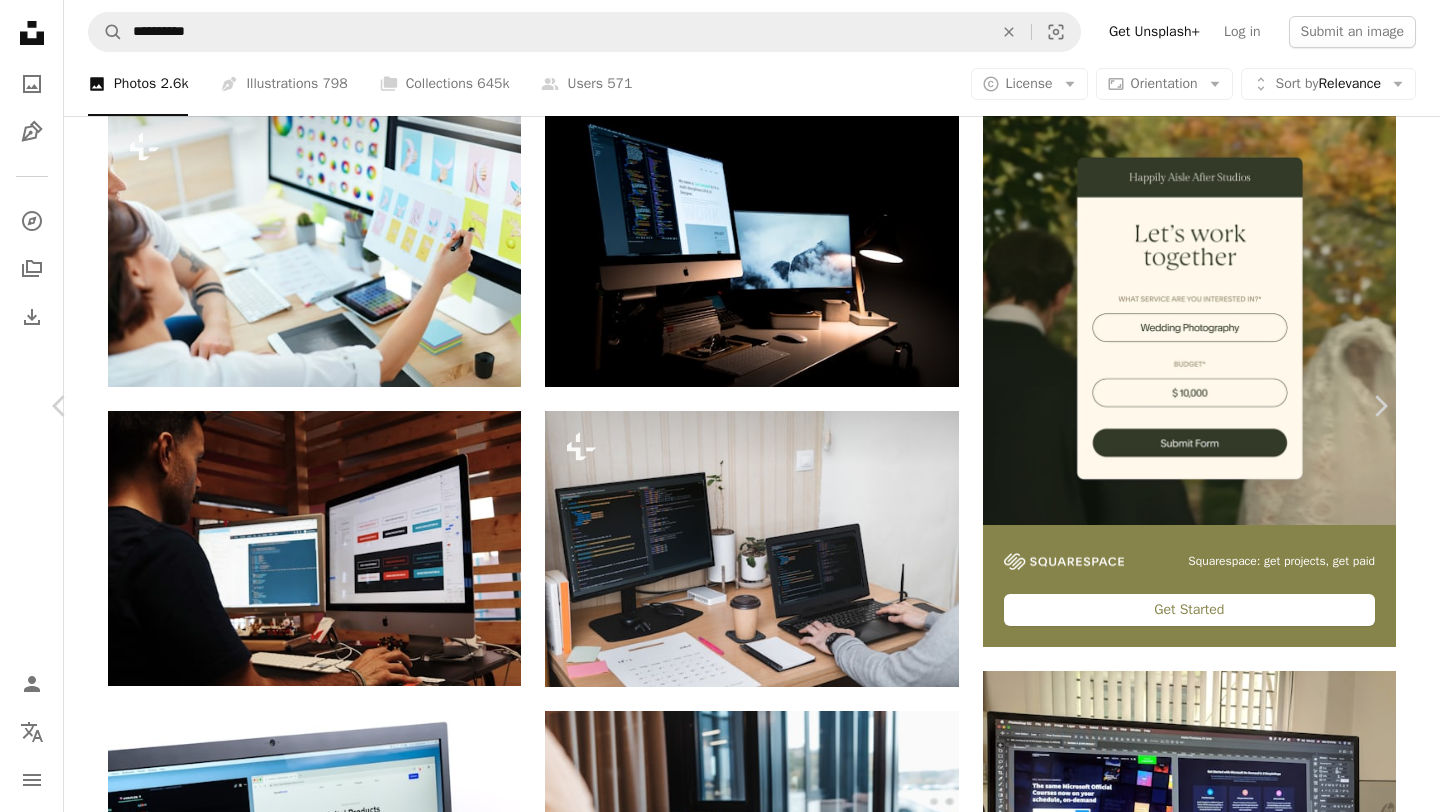 click on "( 640 x 427 )" at bounding box center (1148, 4001) 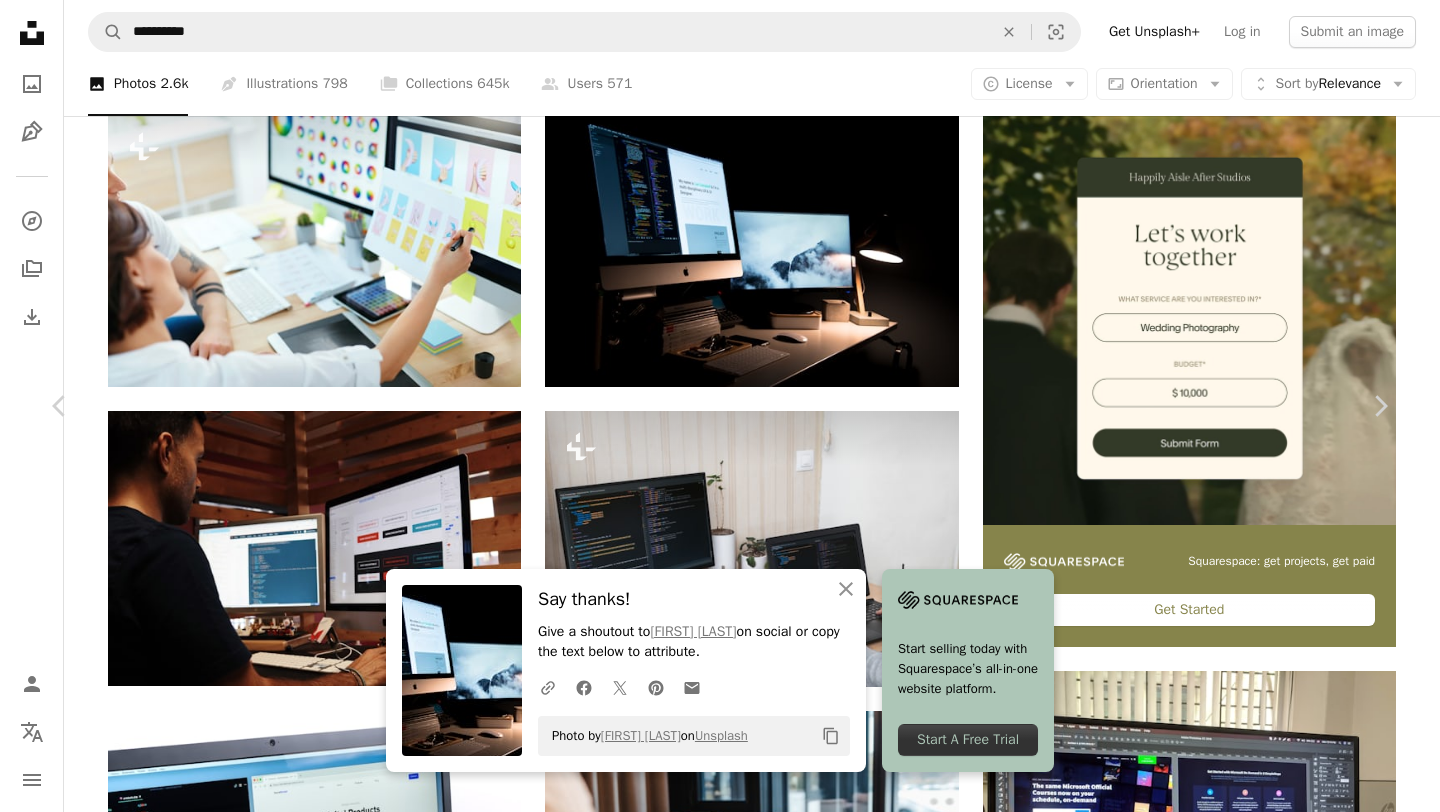 click on "[FIRST] [LAST] [LAST] A heart A plus sign Edit image   Plus sign for Unsplash+ Download free Chevron down" at bounding box center (712, 3952) 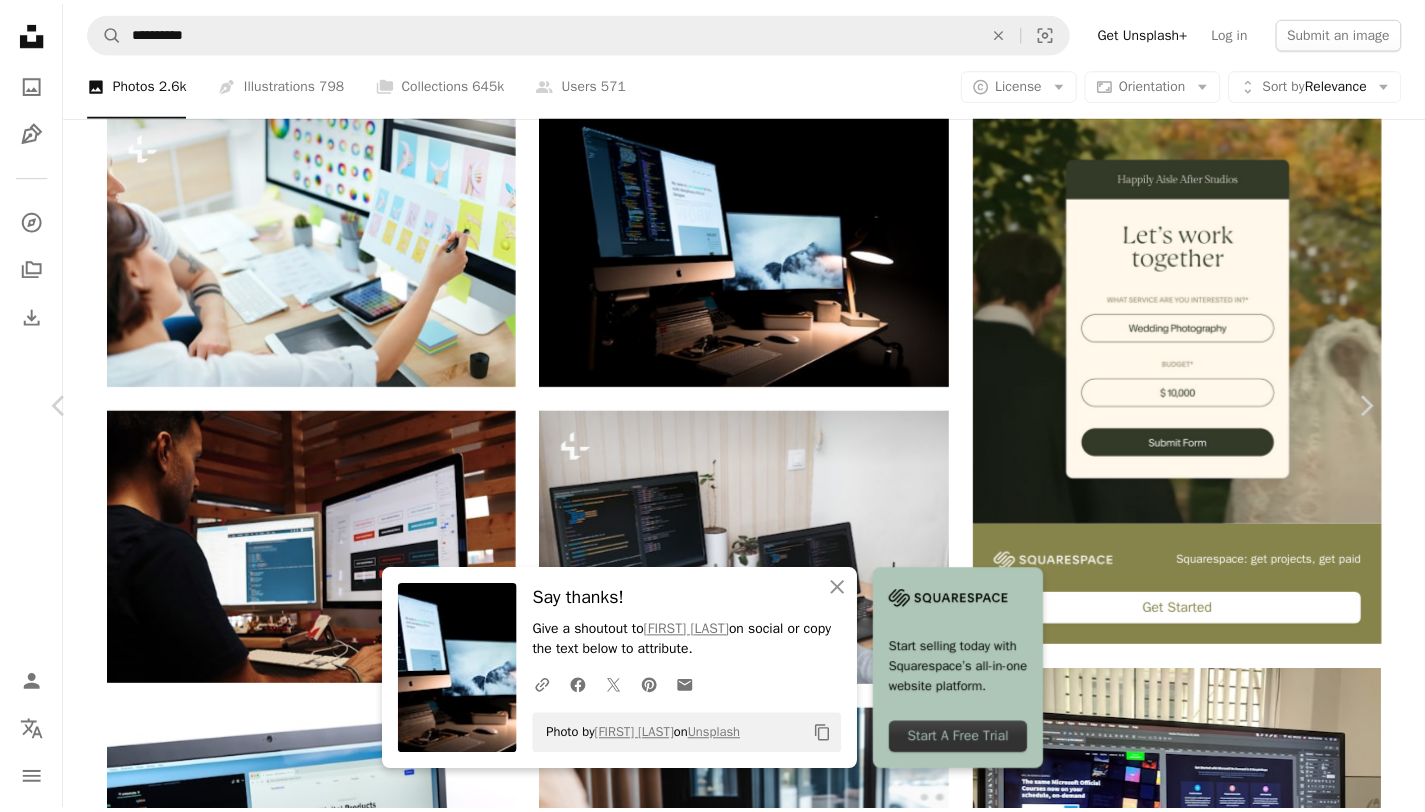 scroll, scrollTop: 295, scrollLeft: 0, axis: vertical 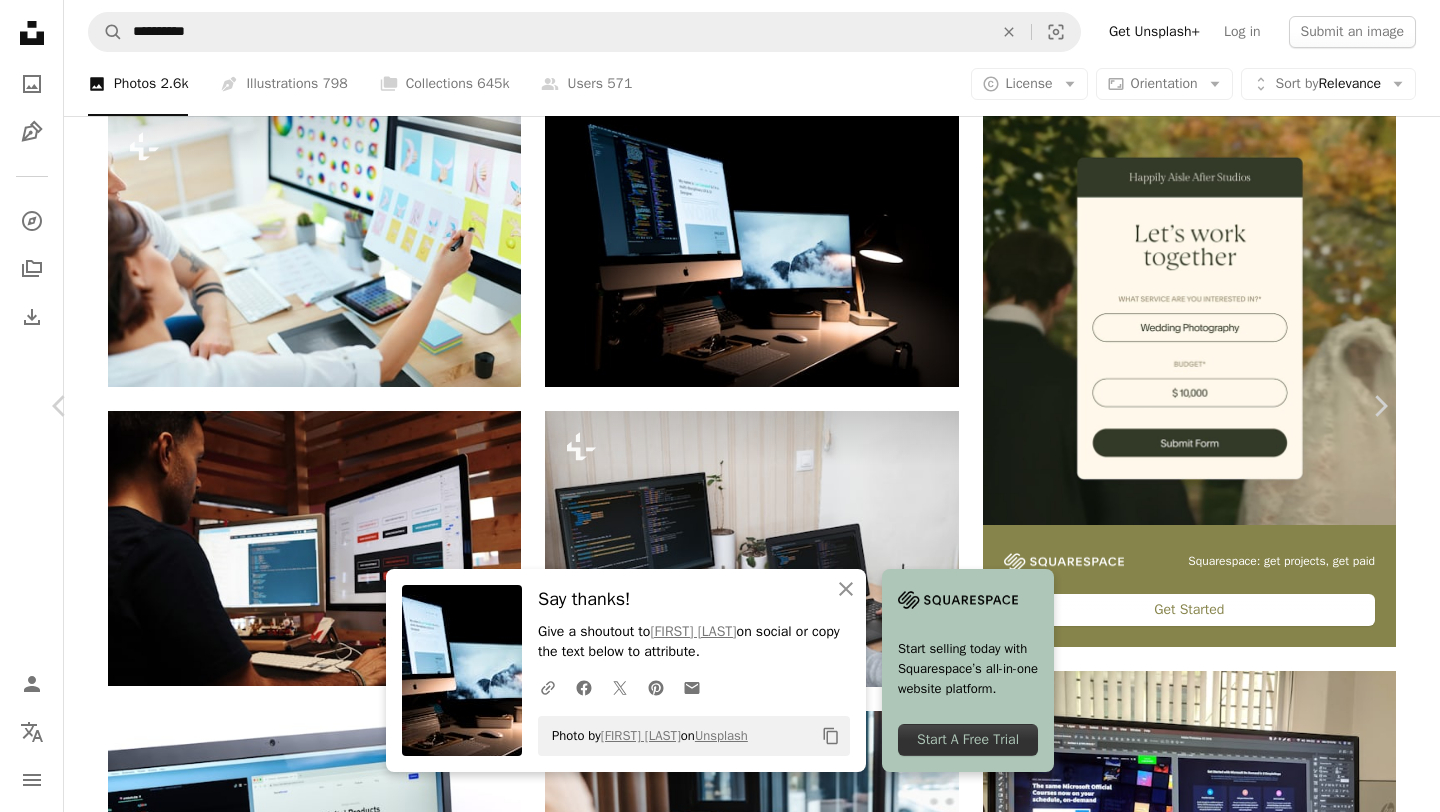 click on "An X shape" at bounding box center (20, 20) 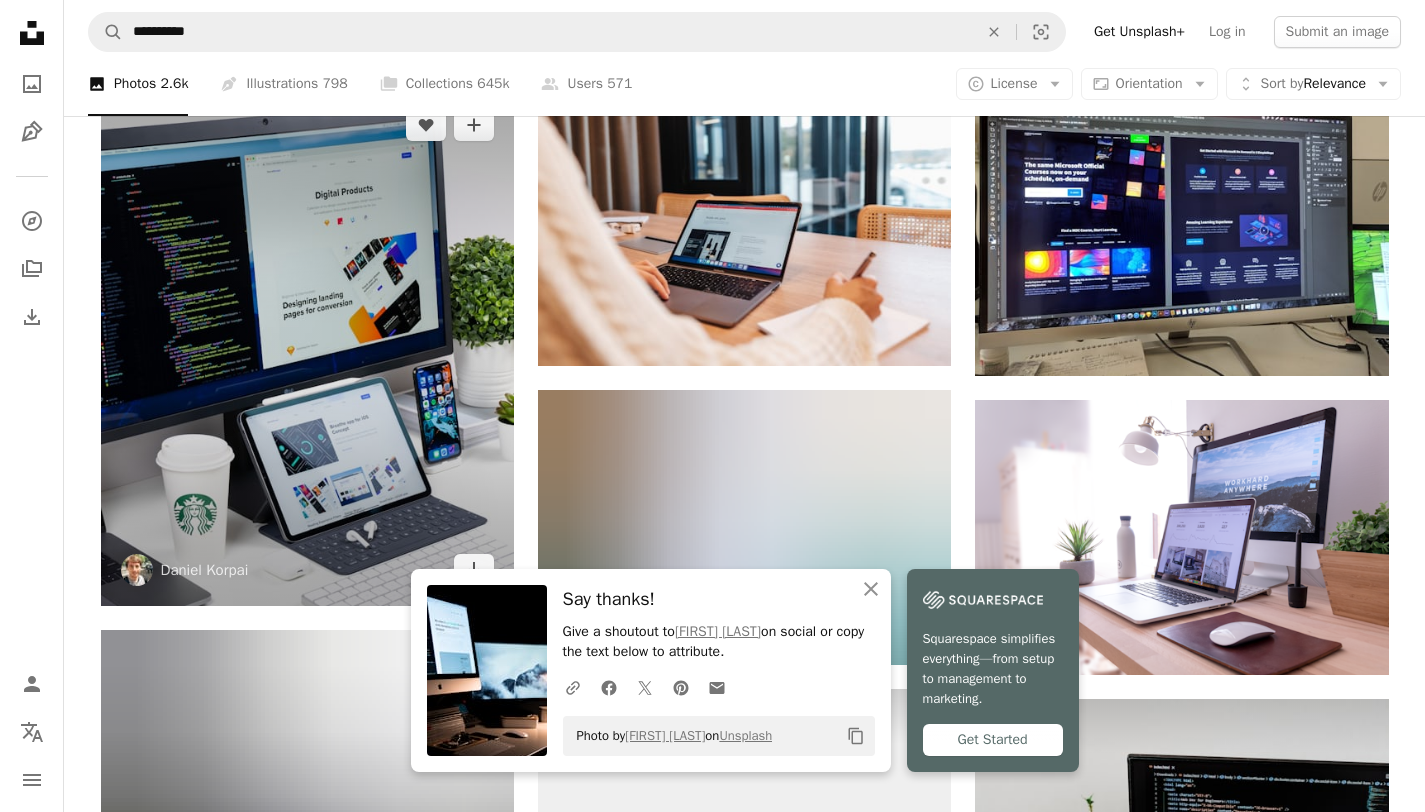 scroll, scrollTop: 1193, scrollLeft: 0, axis: vertical 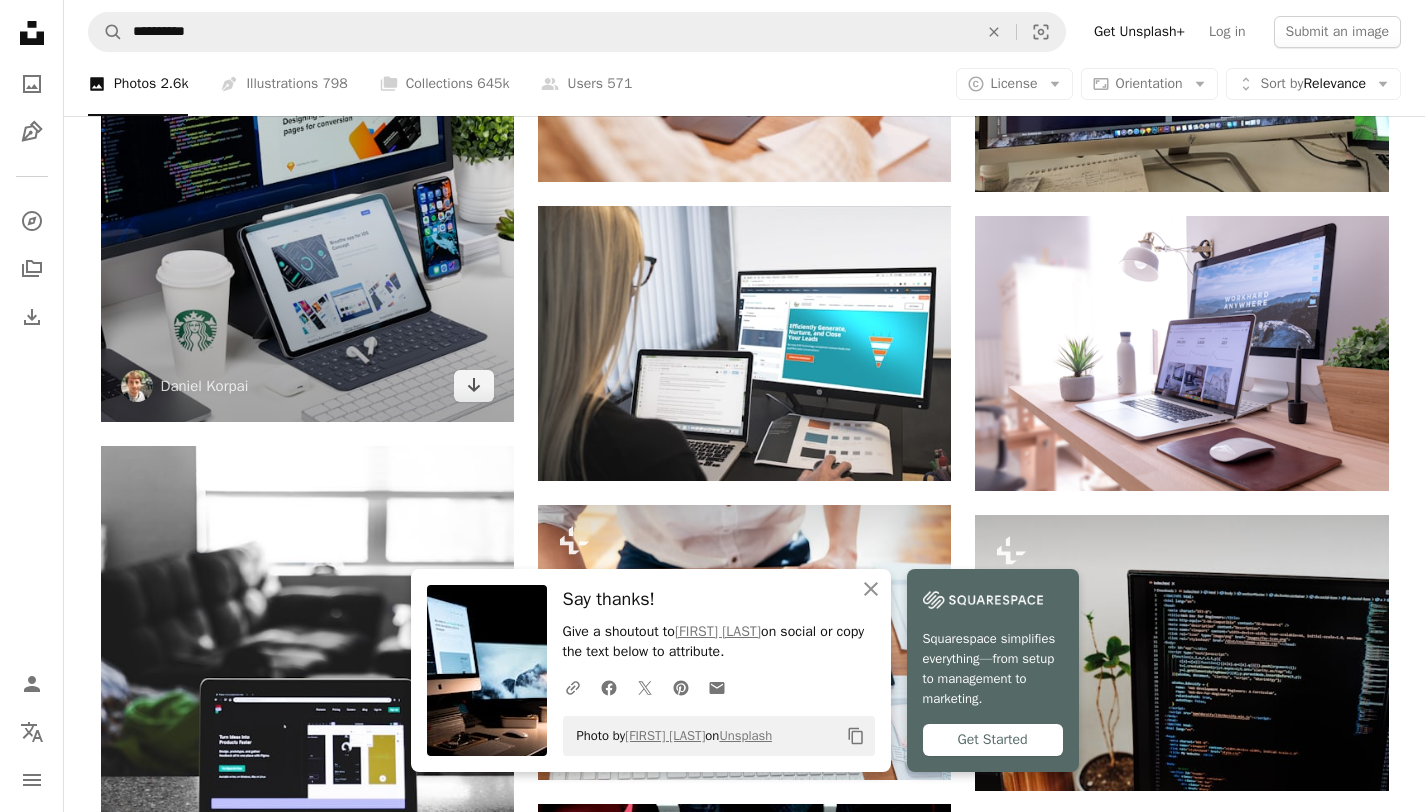 click at bounding box center [307, 163] 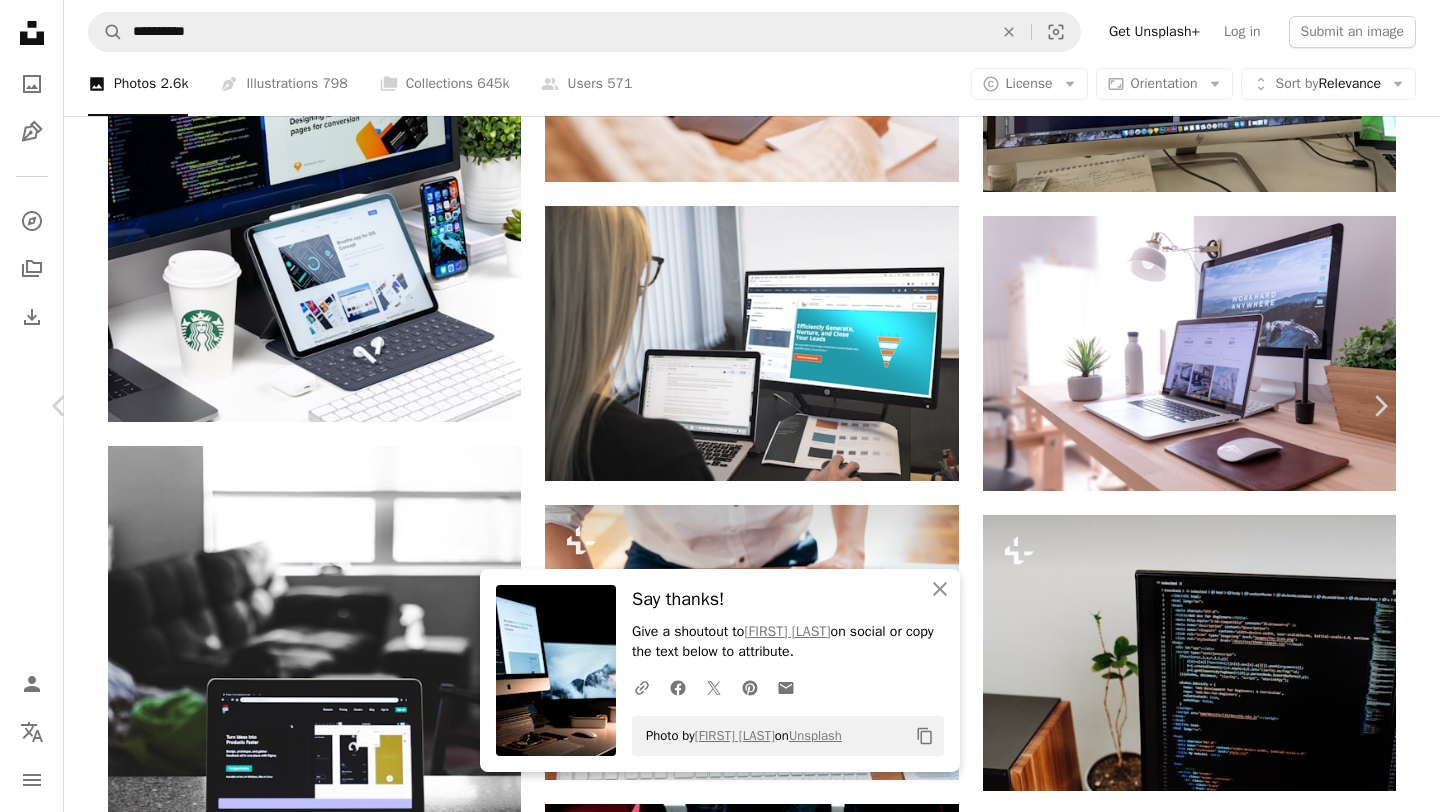 click on "Chevron down" 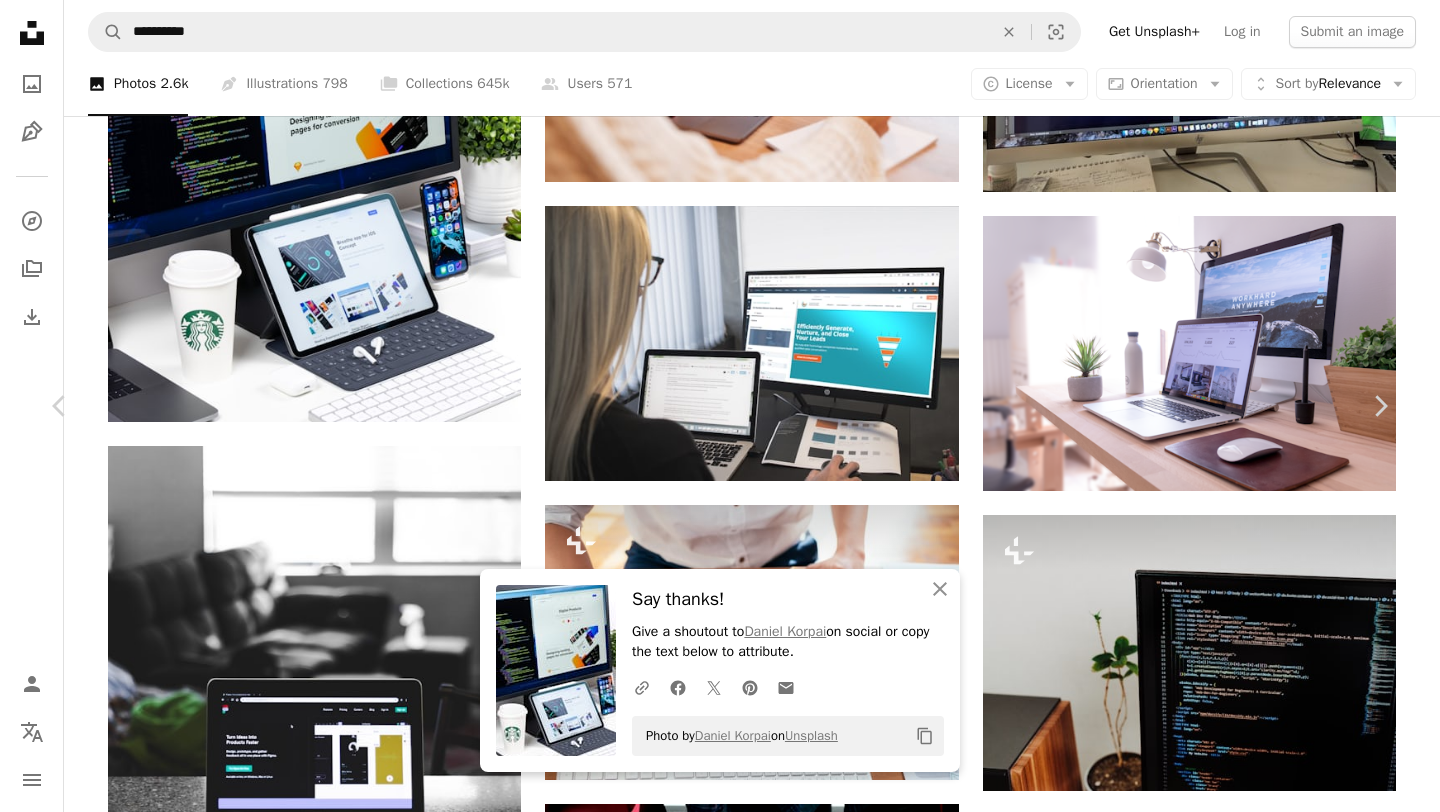 click on "An X shape" at bounding box center [20, 20] 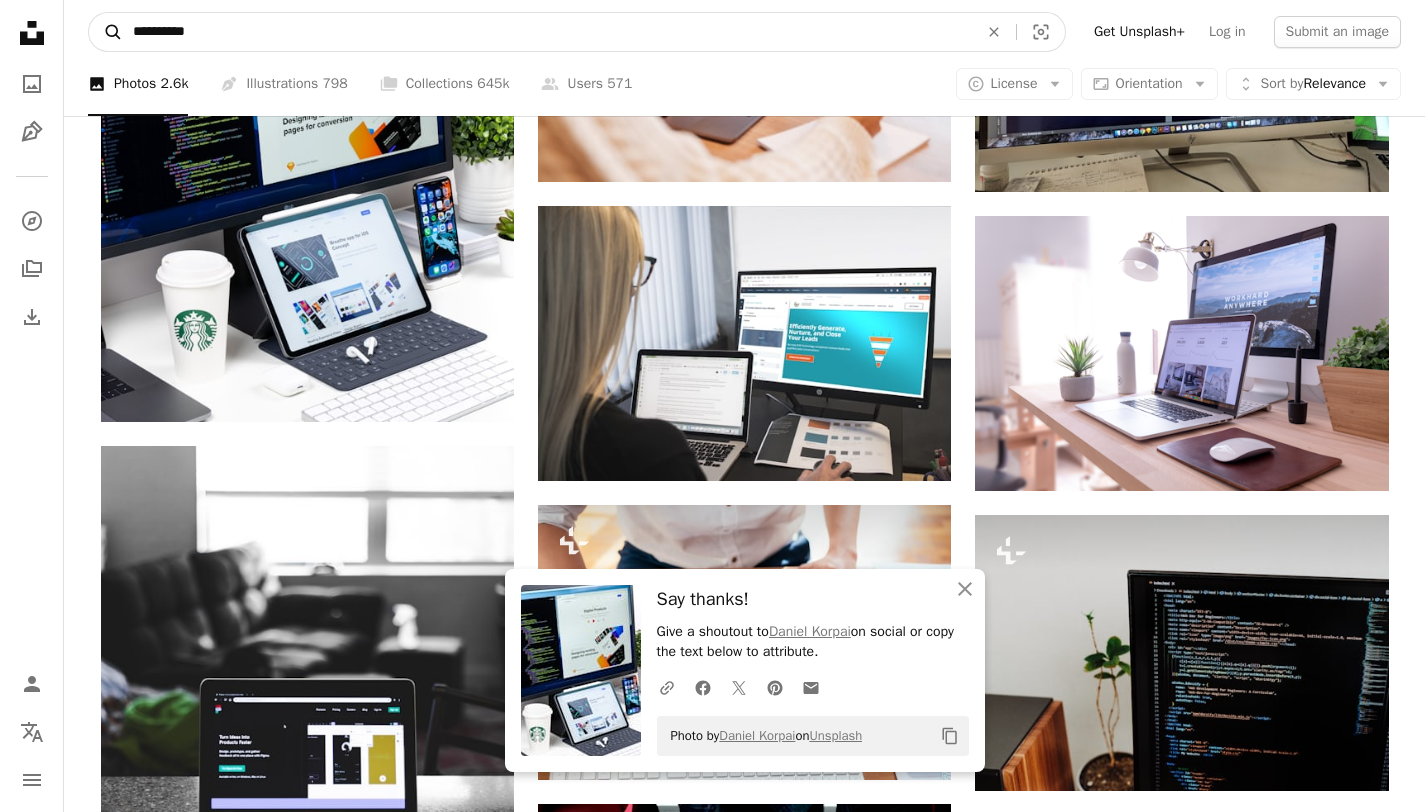 drag, startPoint x: 272, startPoint y: 31, endPoint x: 106, endPoint y: 36, distance: 166.07529 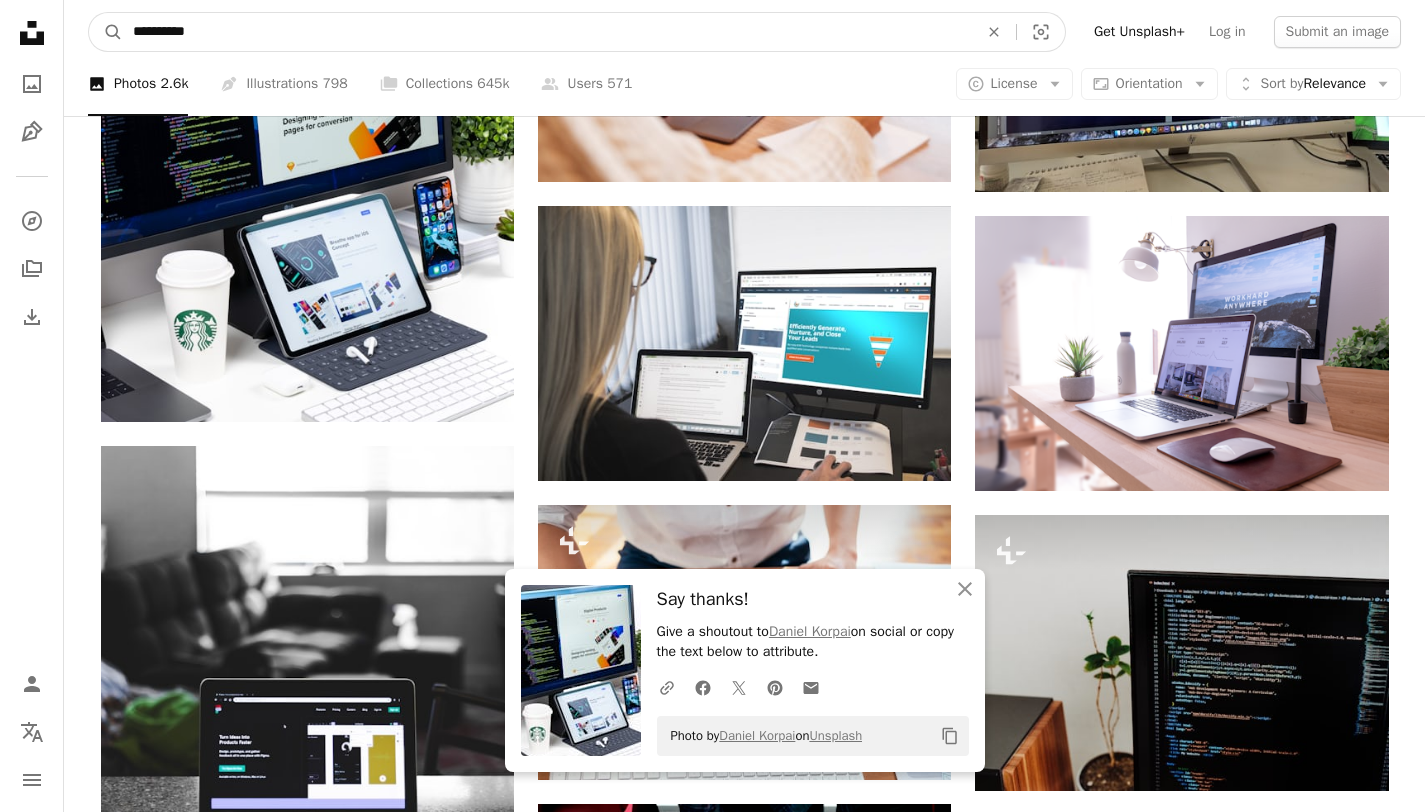 paste on "**********" 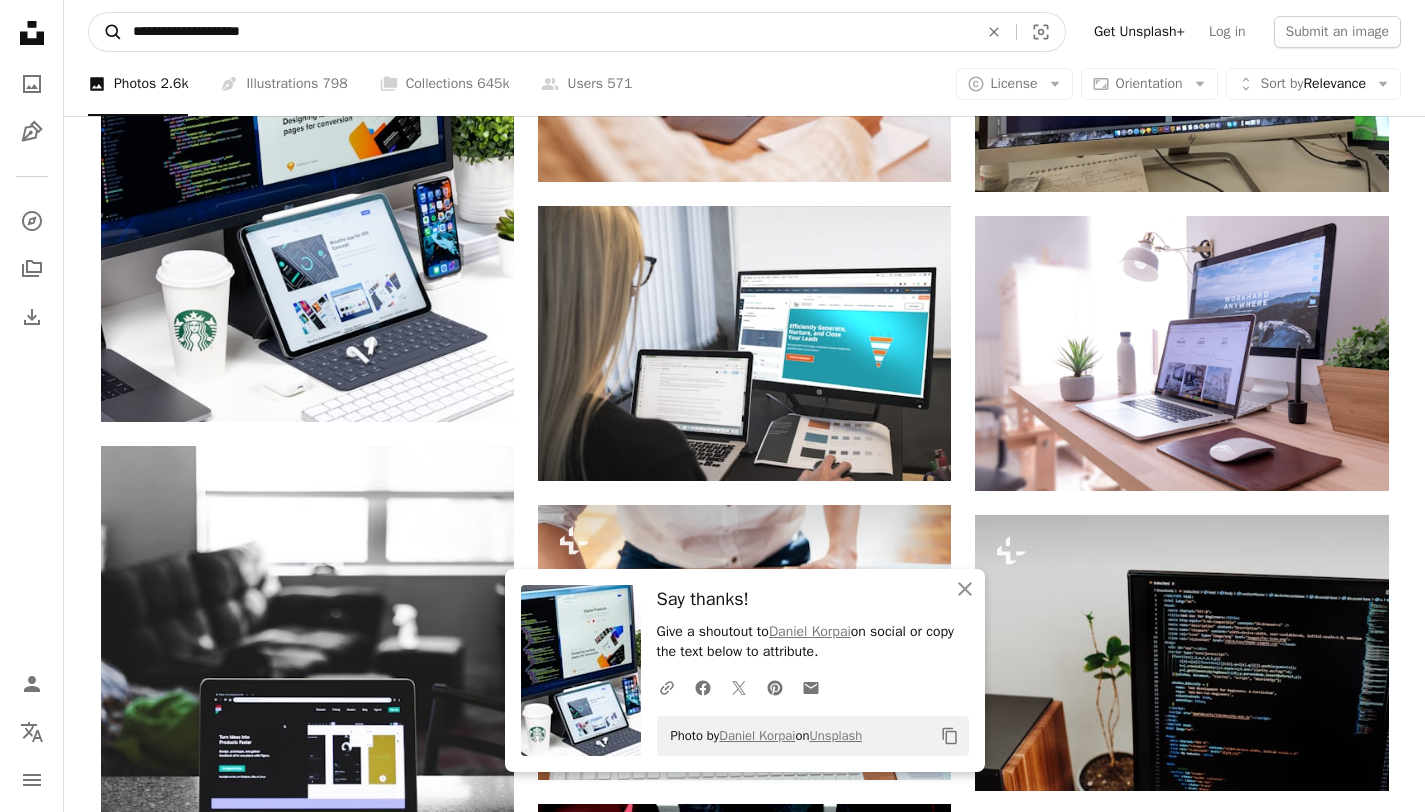 type on "**********" 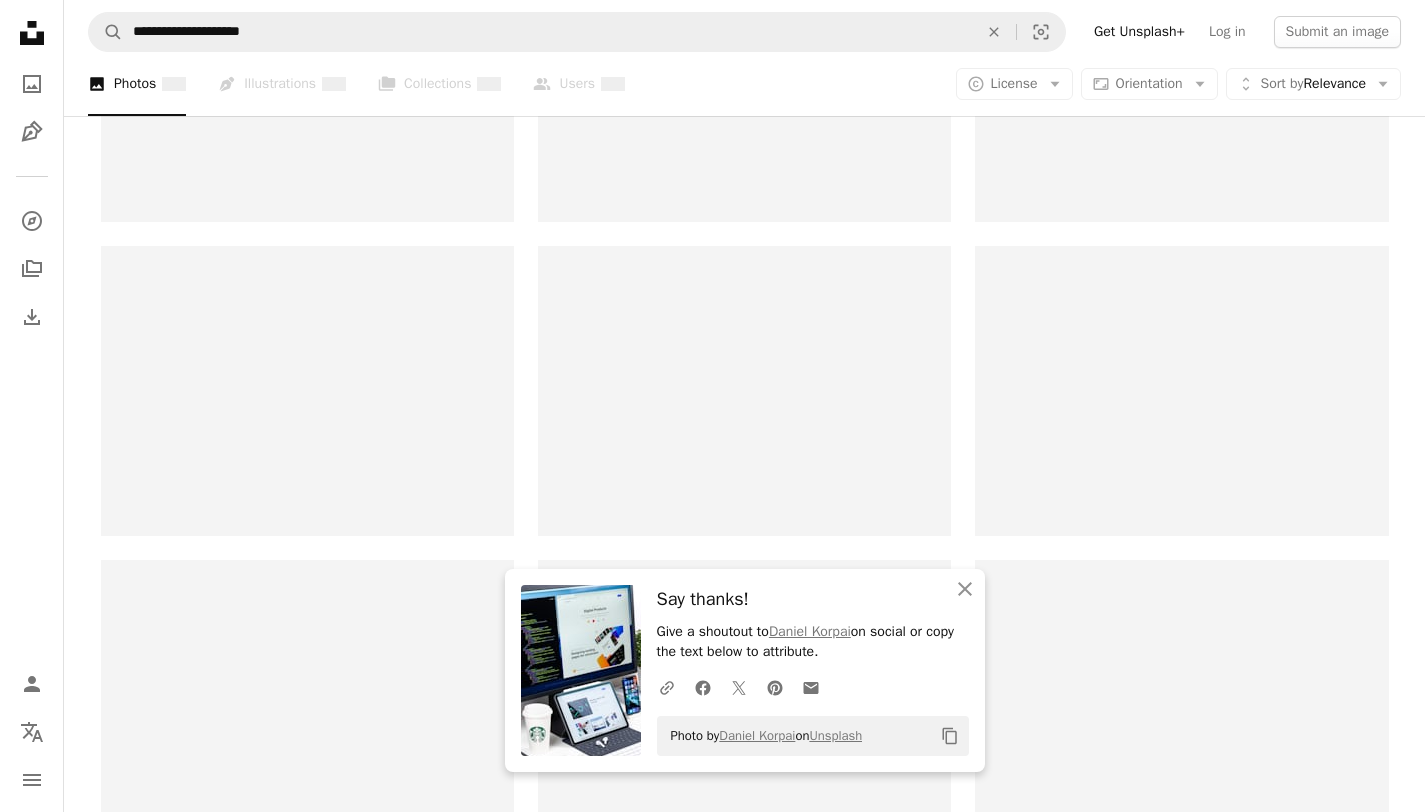 scroll, scrollTop: 0, scrollLeft: 0, axis: both 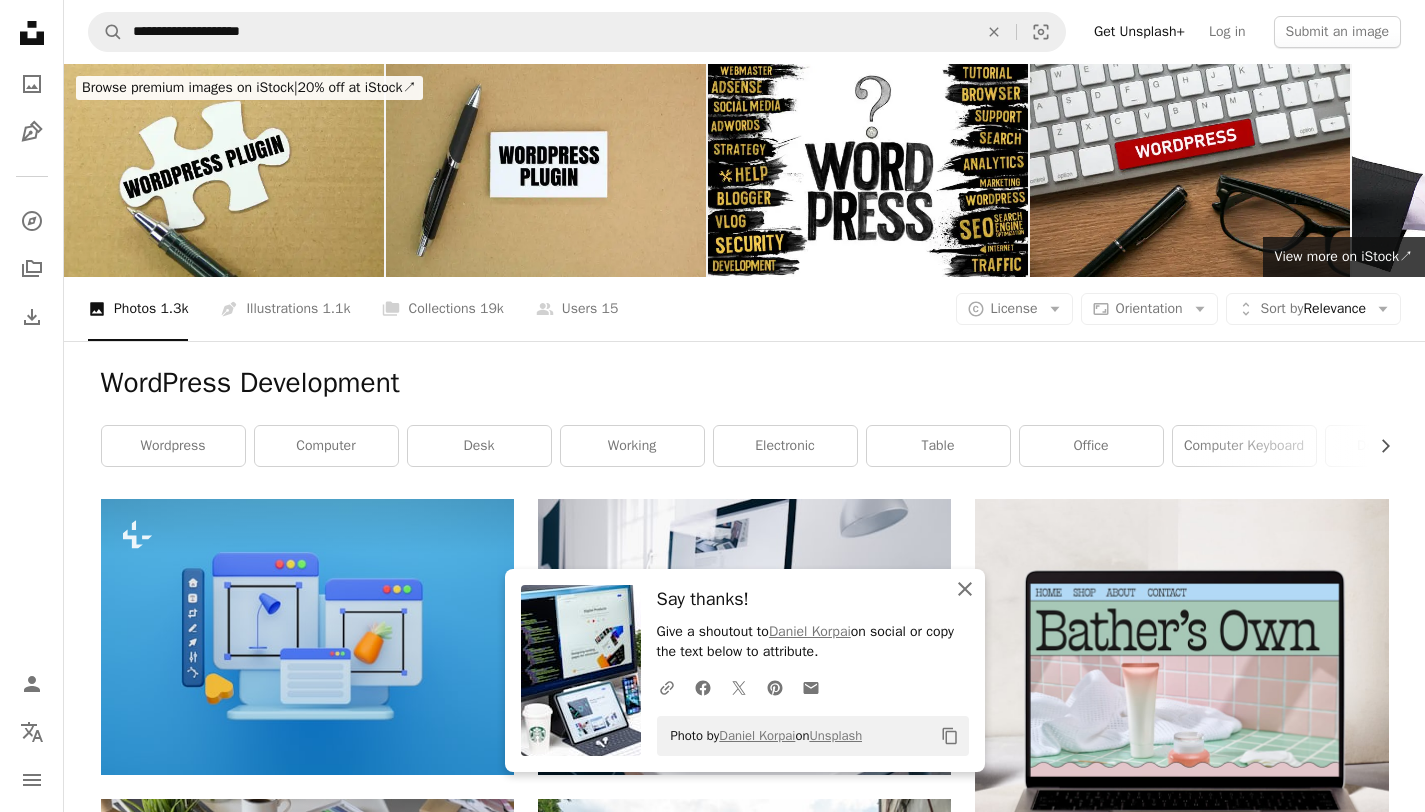 click on "An X shape" 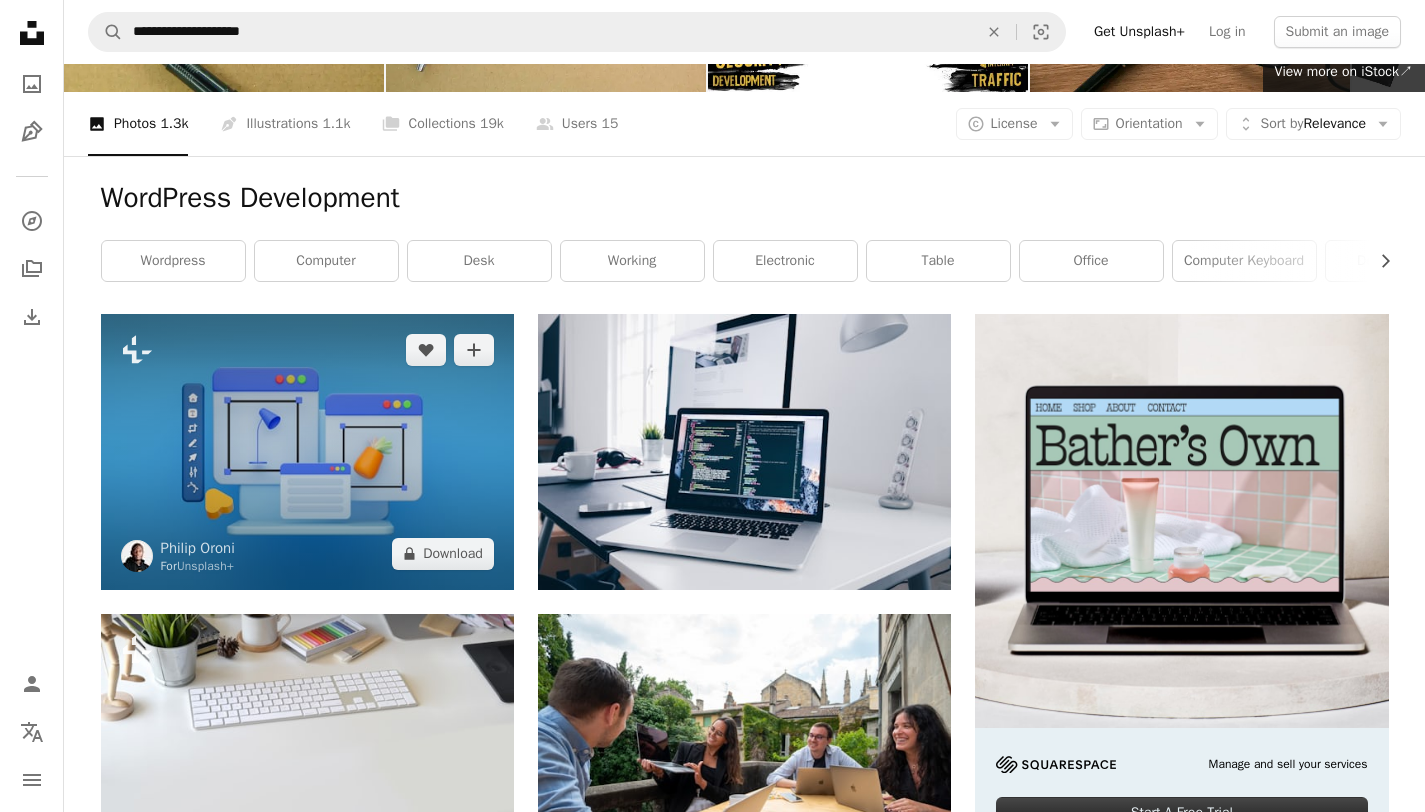 scroll, scrollTop: 244, scrollLeft: 0, axis: vertical 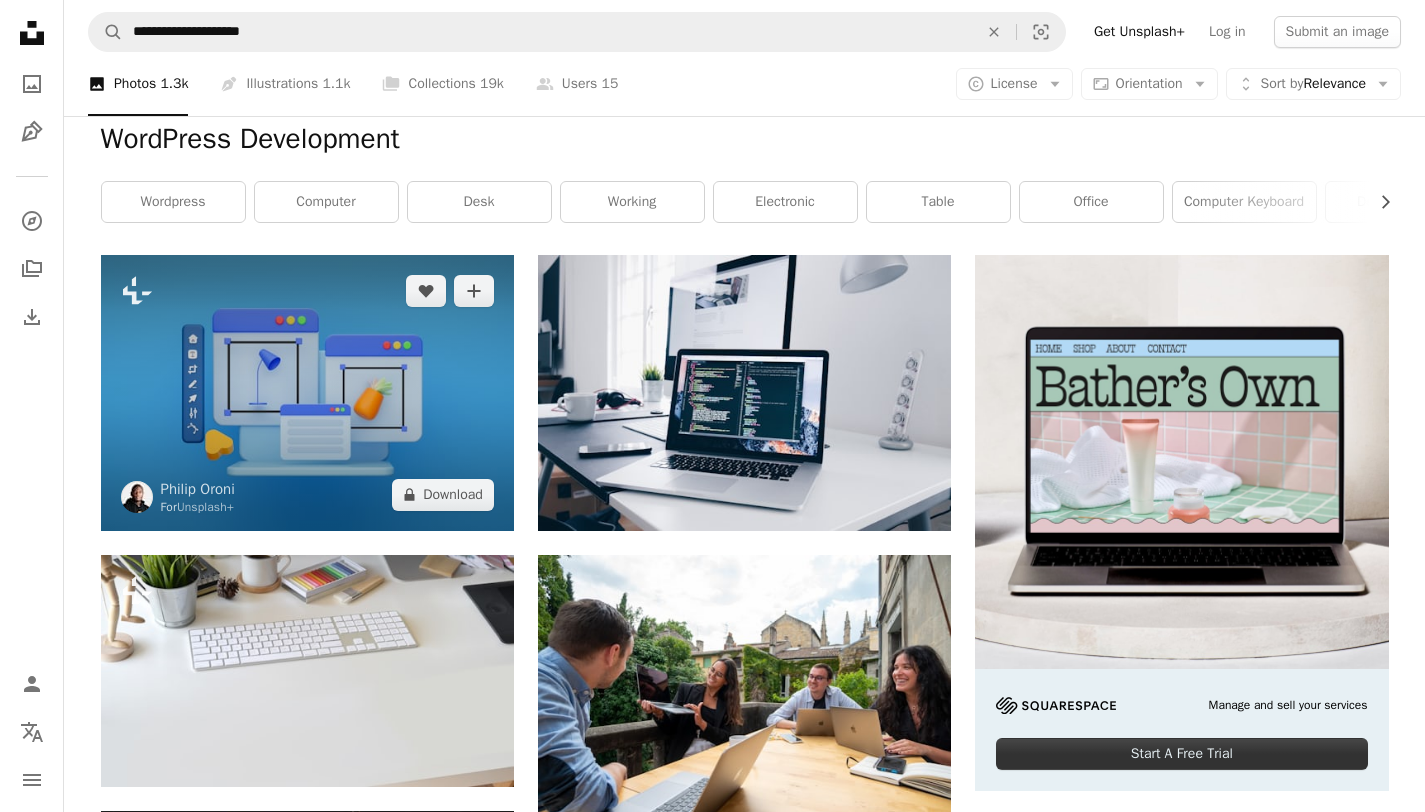 click at bounding box center [307, 392] 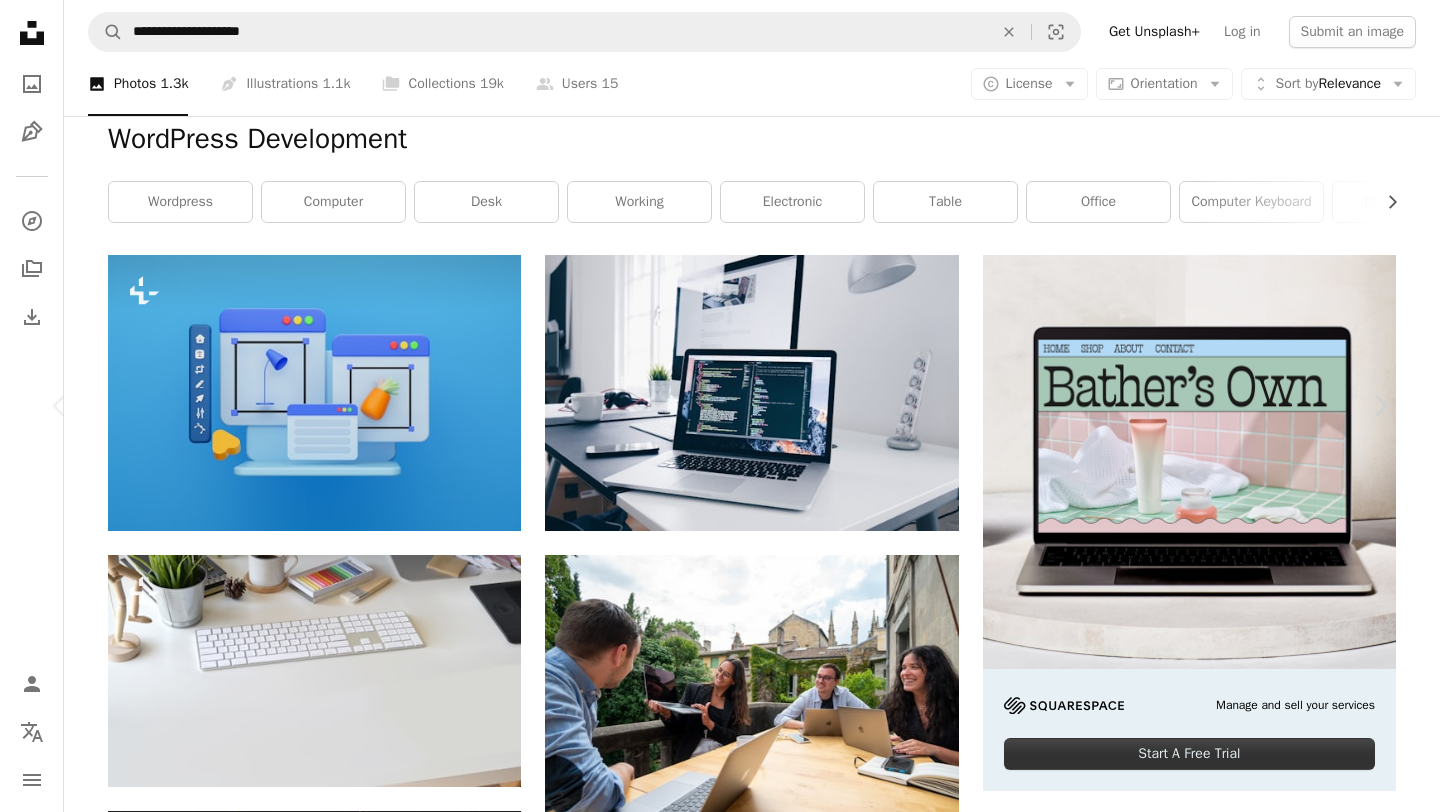 click on "[FIRST] [LAST] For  Unsplash+ A heart A plus sign Edit image   Plus sign for Unsplash+ A lock   Download" at bounding box center (712, 4204) 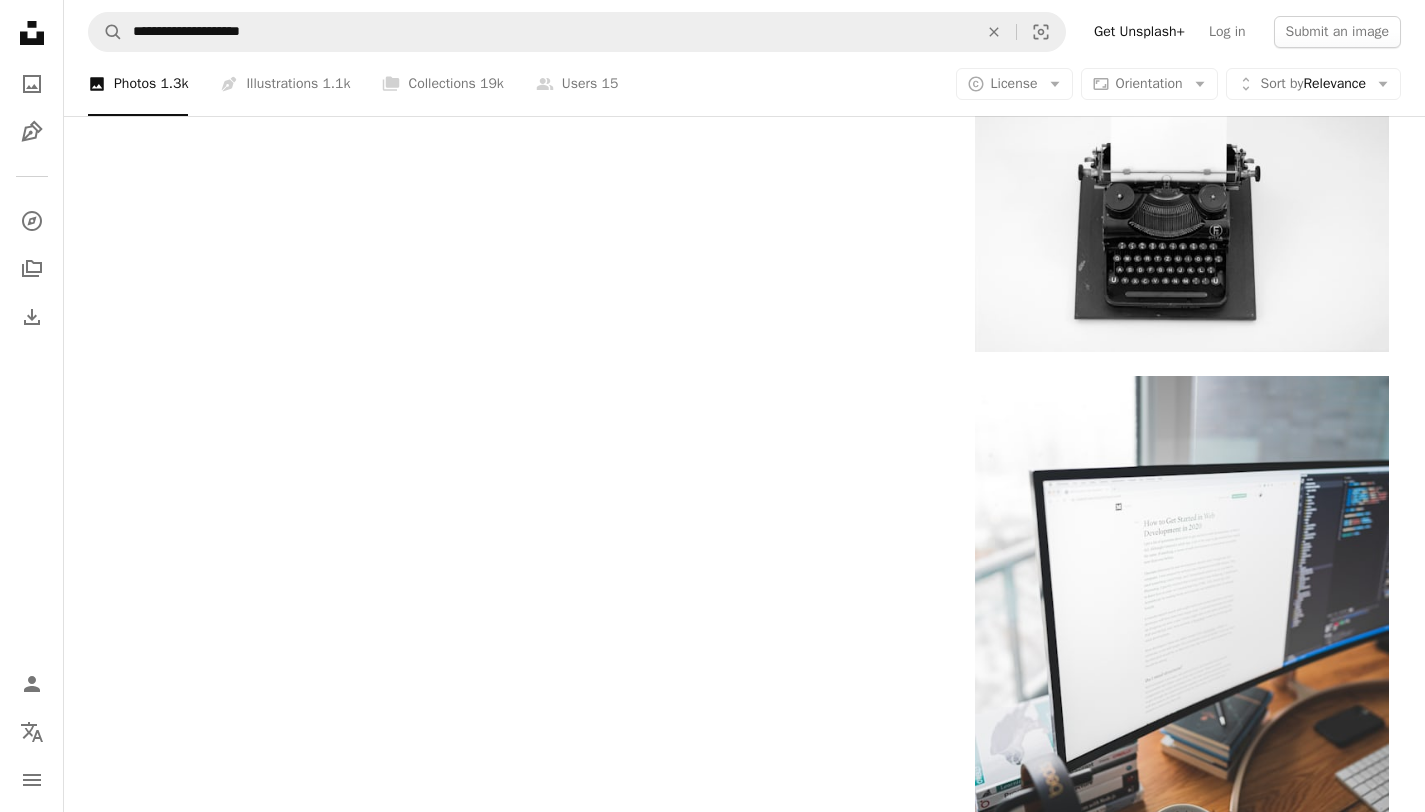 scroll, scrollTop: 2714, scrollLeft: 0, axis: vertical 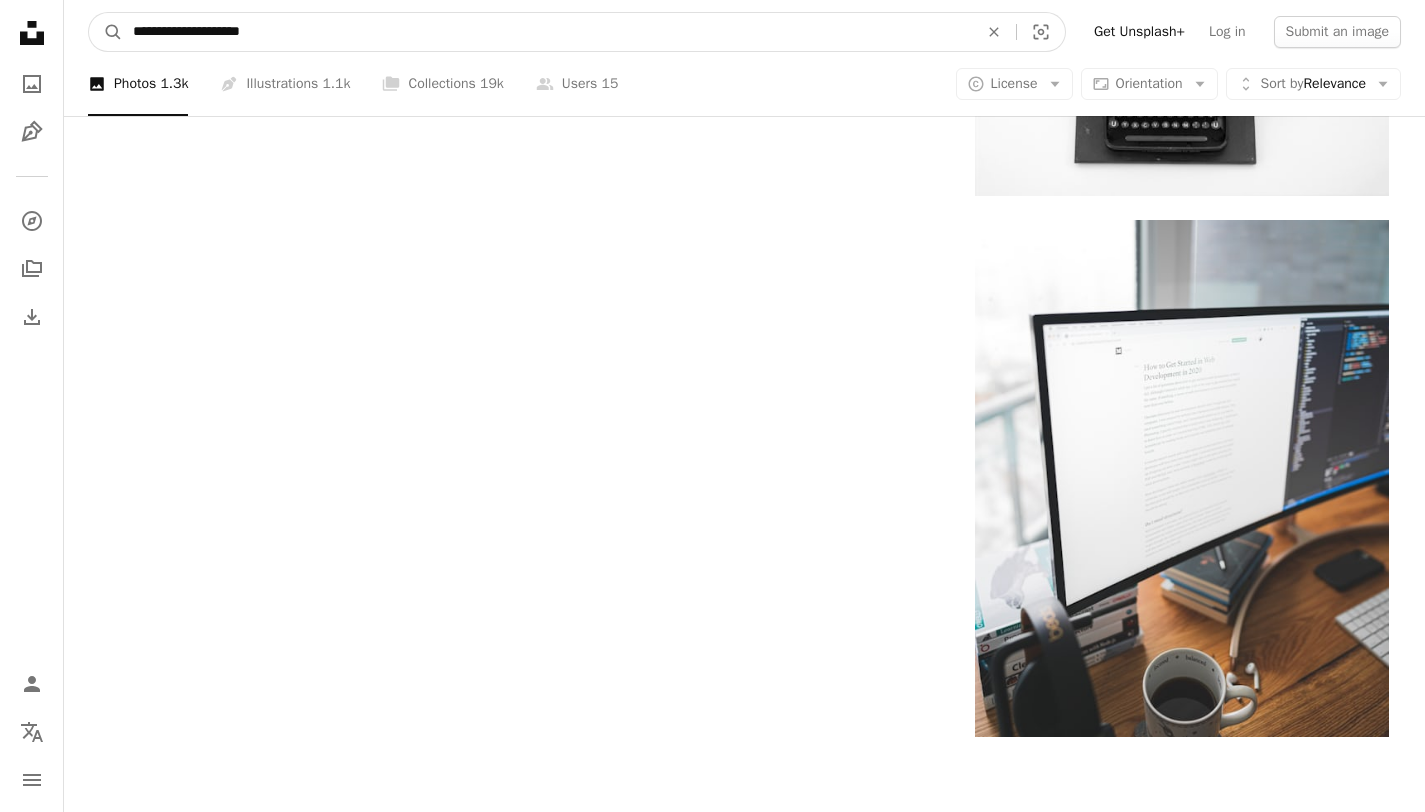 drag, startPoint x: 304, startPoint y: 38, endPoint x: 126, endPoint y: 32, distance: 178.10109 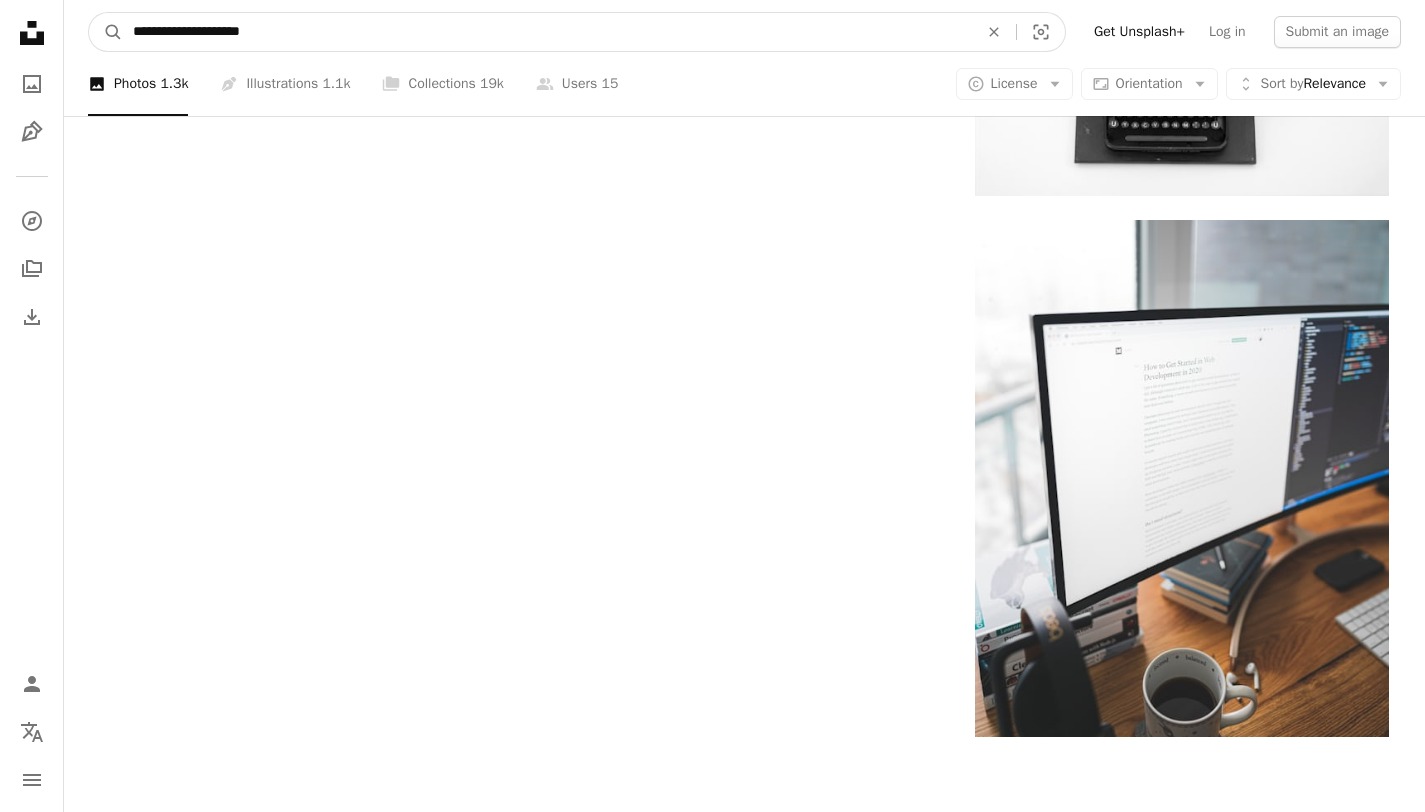 click on "**********" at bounding box center [547, 32] 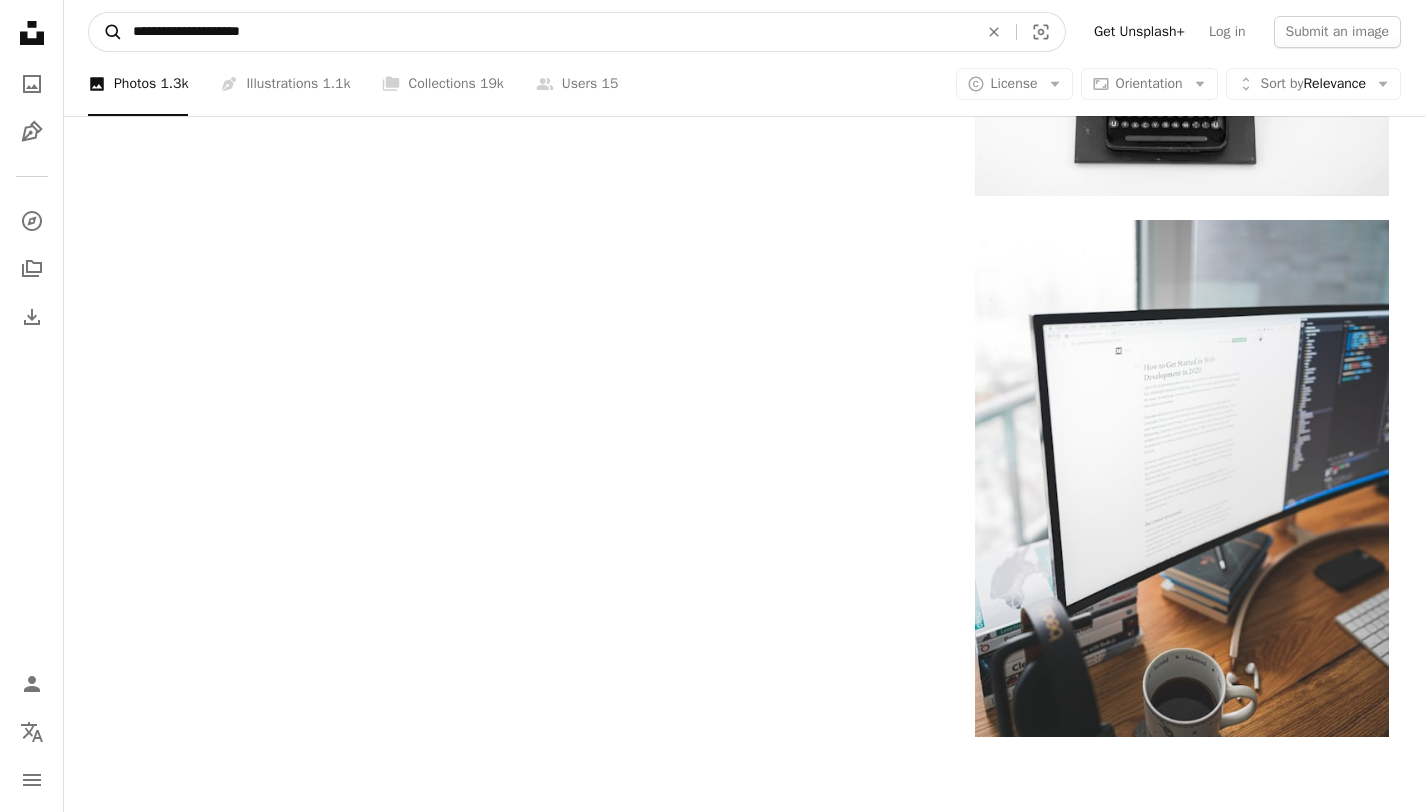 click 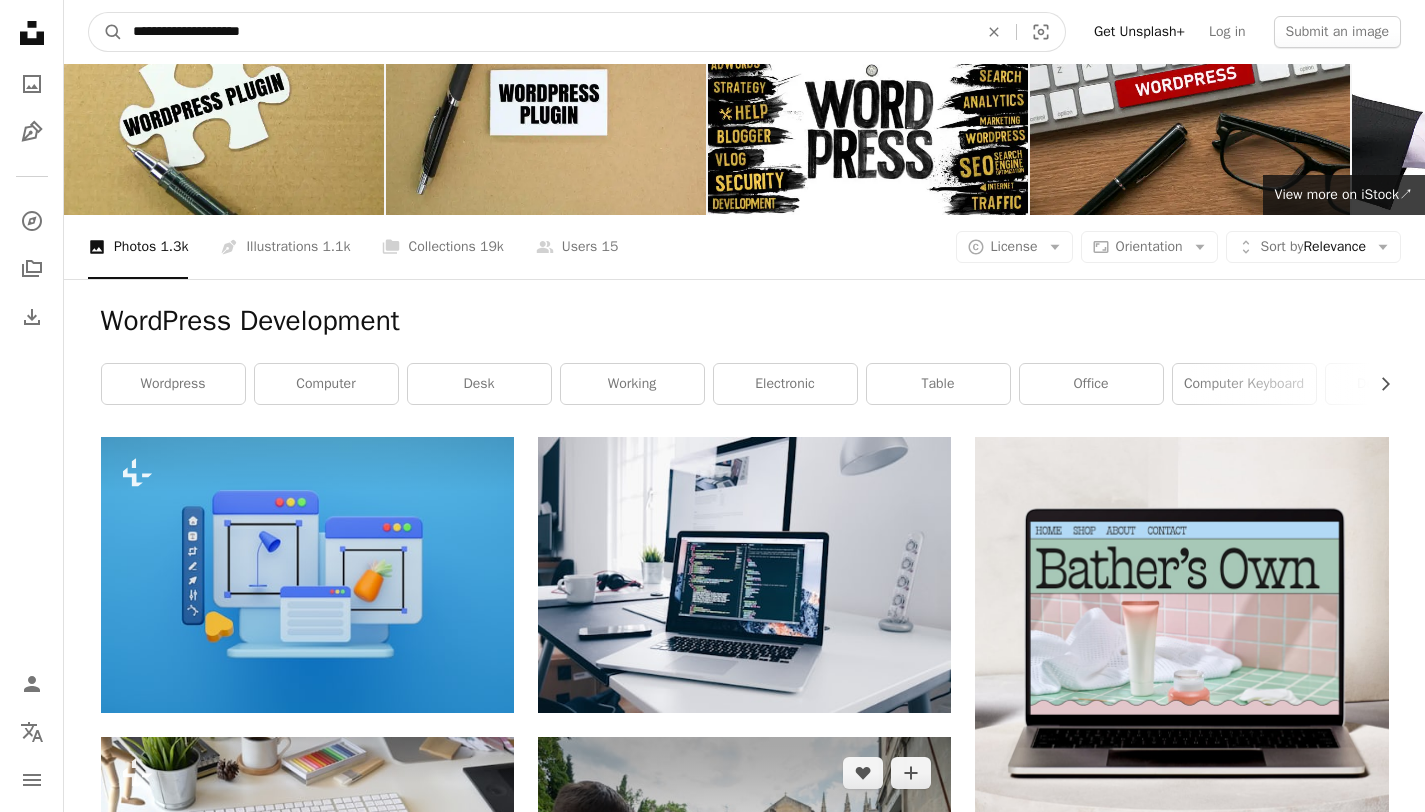 scroll, scrollTop: 398, scrollLeft: 0, axis: vertical 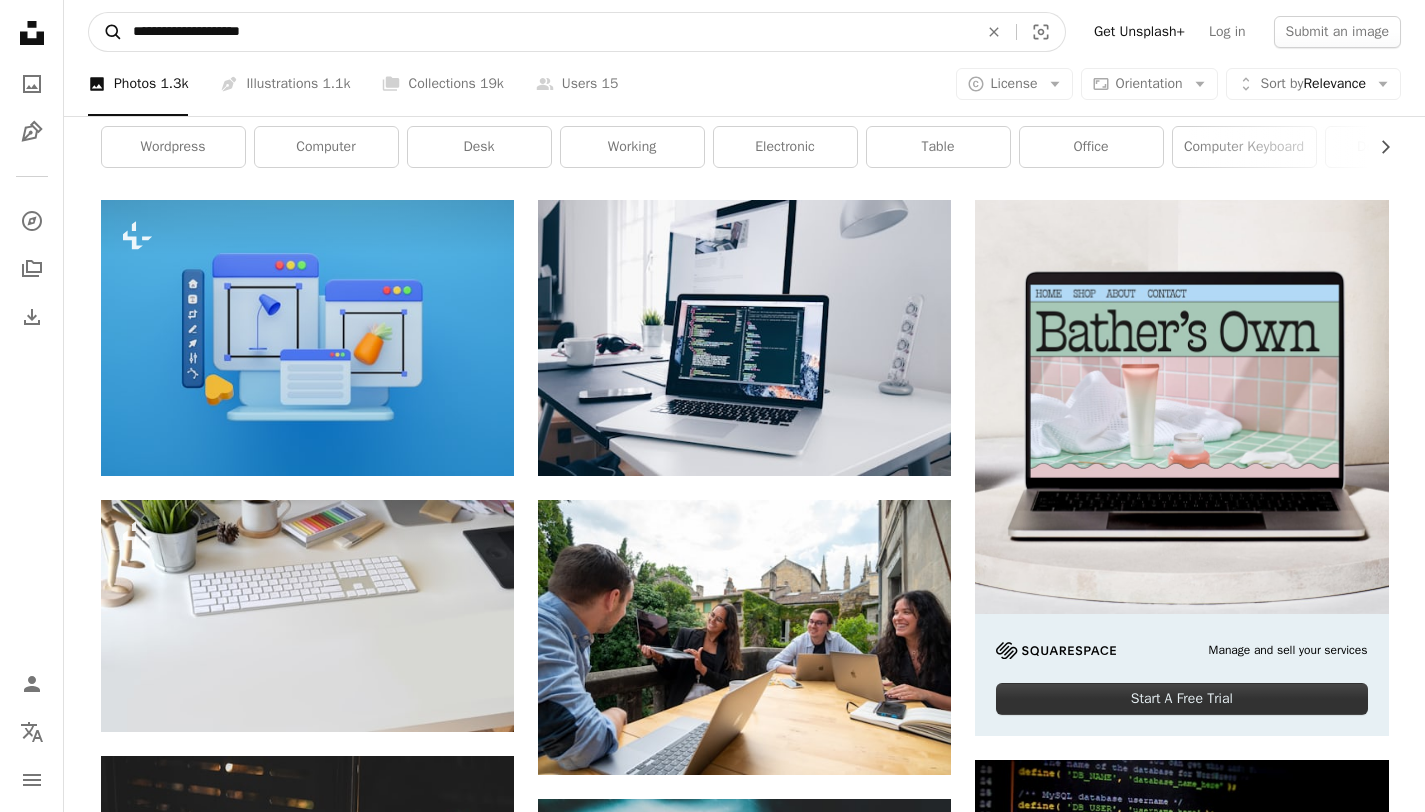 drag, startPoint x: 312, startPoint y: 26, endPoint x: 96, endPoint y: 23, distance: 216.02083 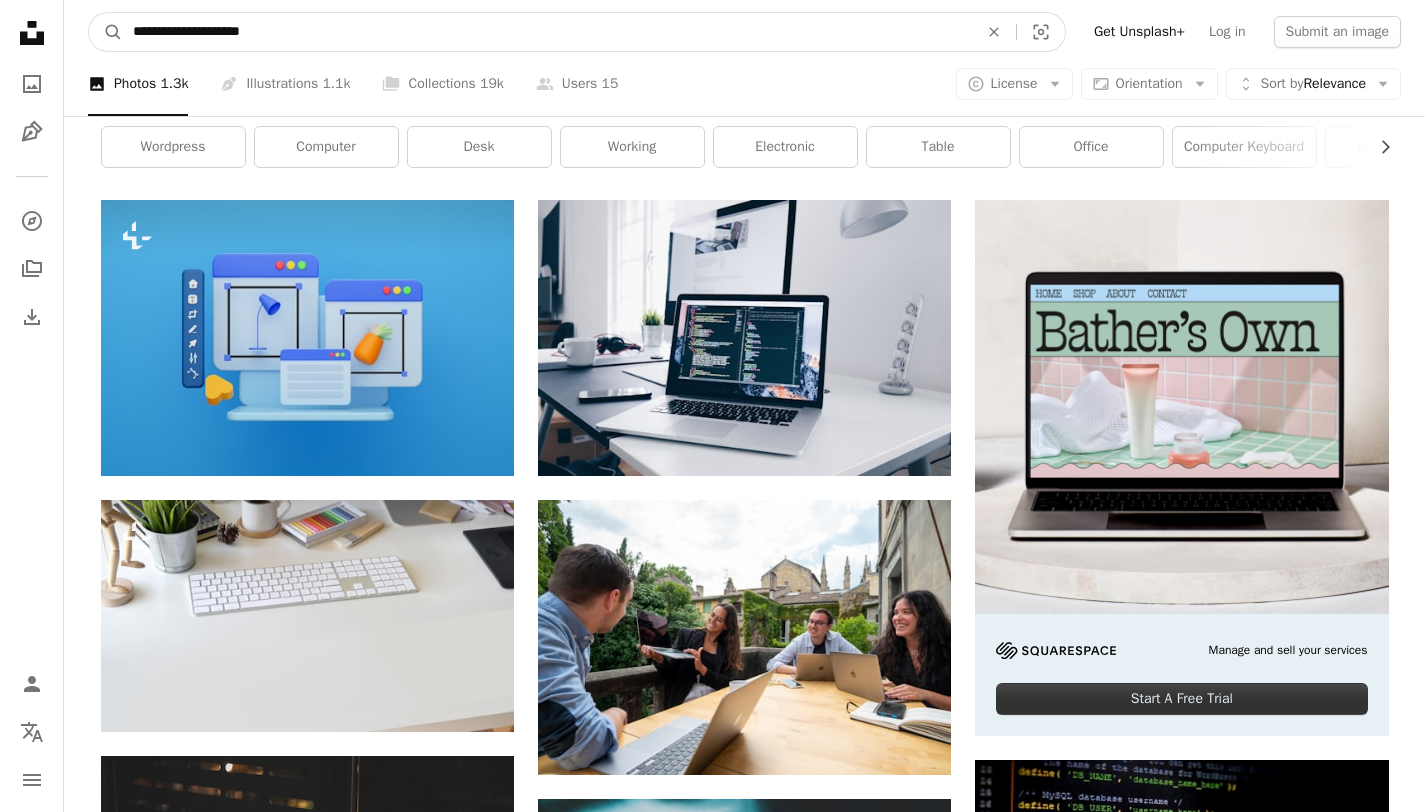 paste 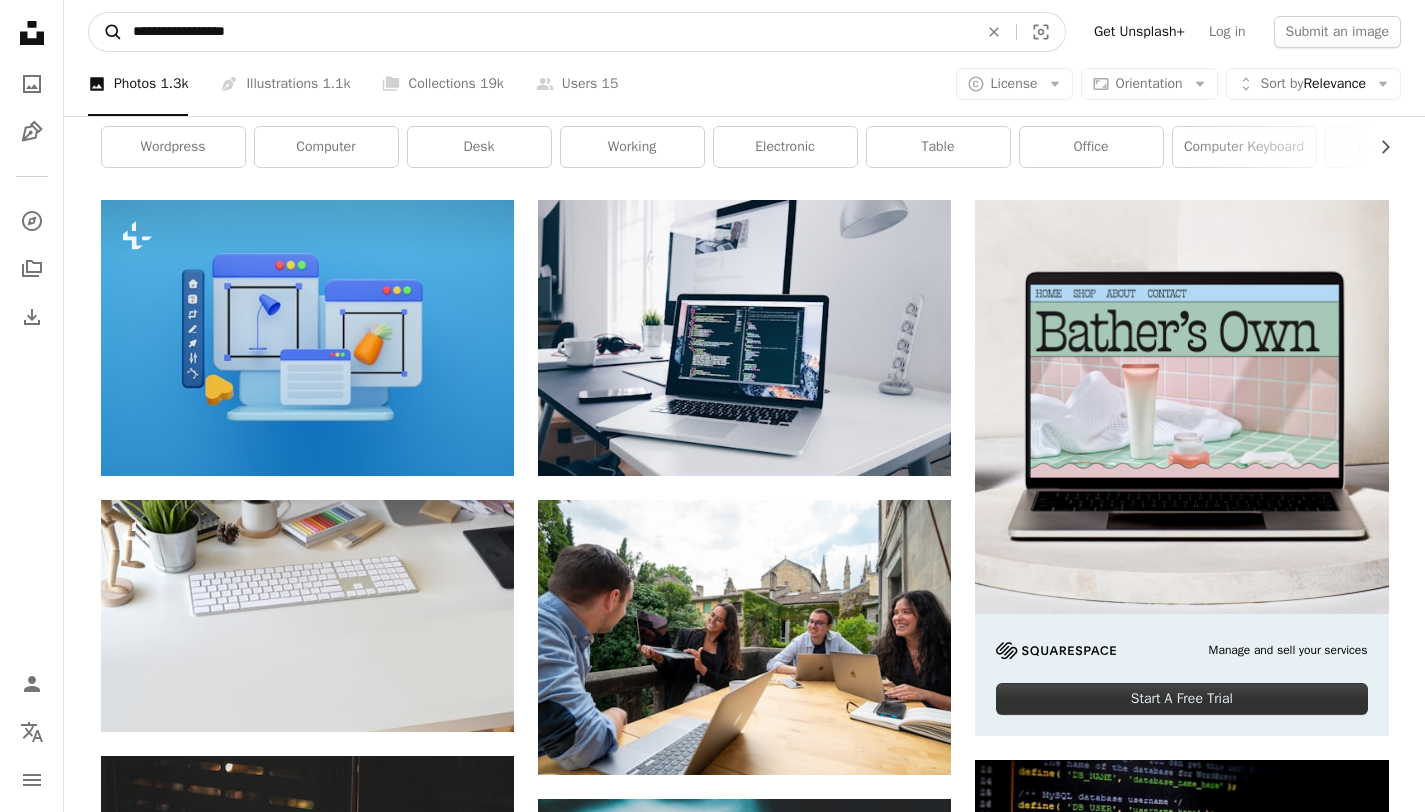 type on "**********" 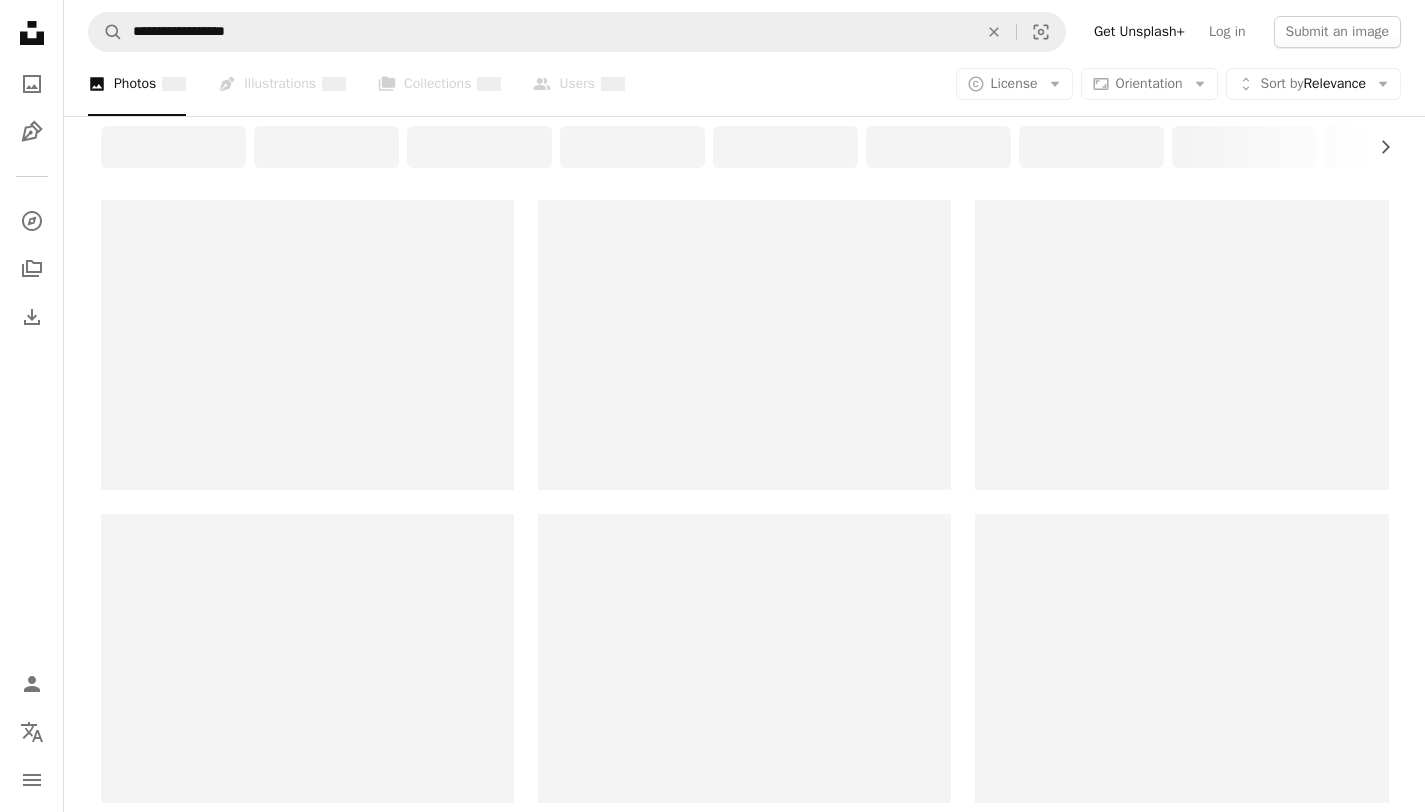scroll, scrollTop: 0, scrollLeft: 0, axis: both 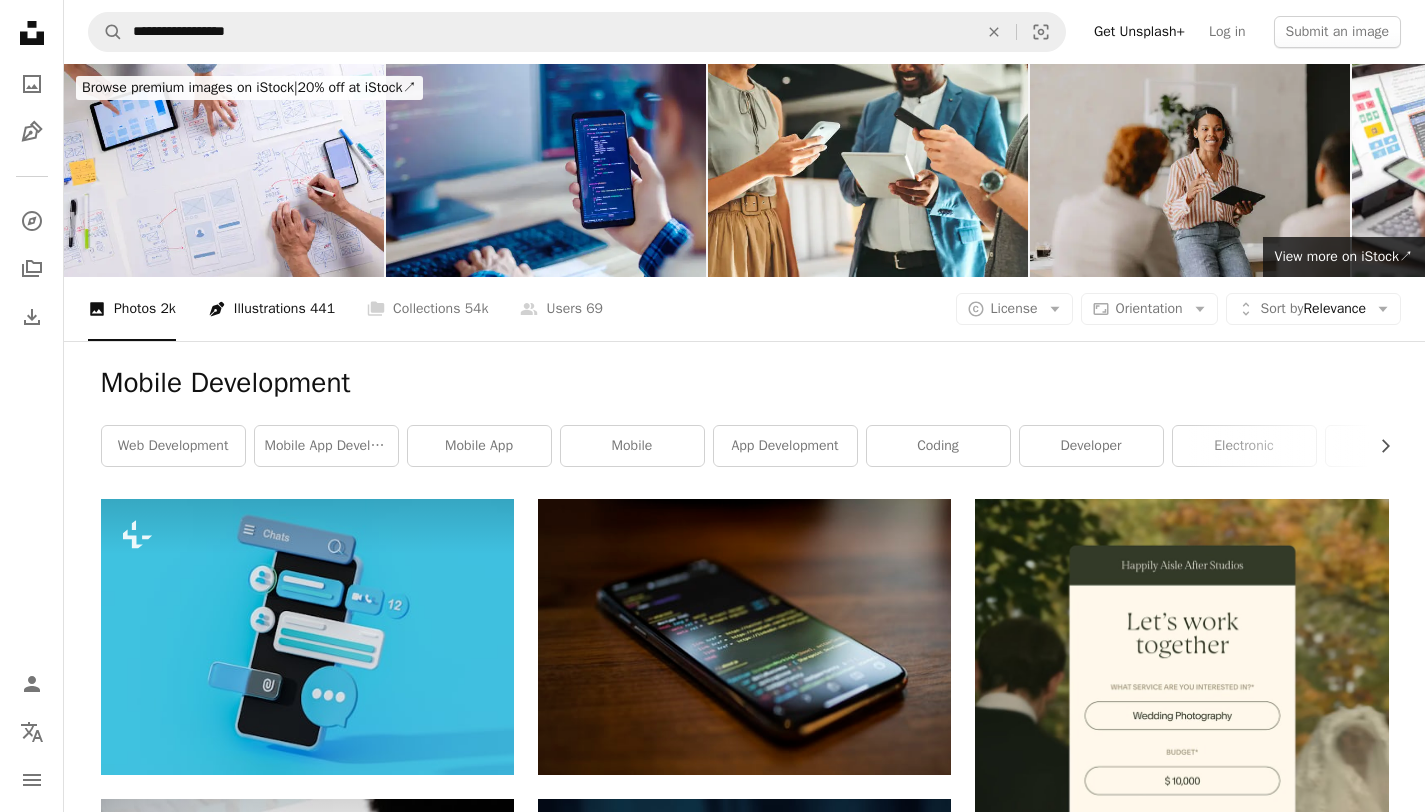 click on "Pen Tool Illustrations   [NUMBER]" at bounding box center (271, 309) 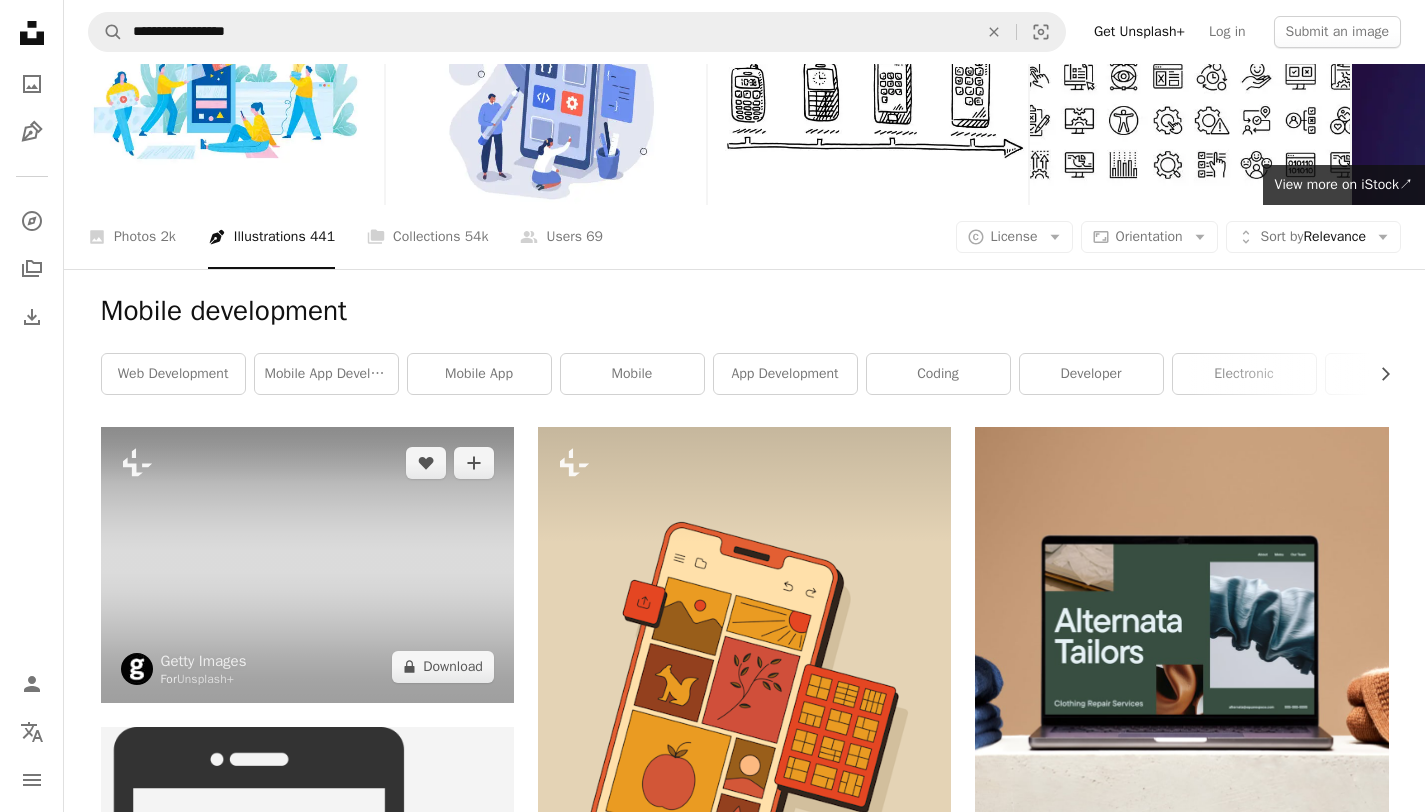 scroll, scrollTop: 0, scrollLeft: 0, axis: both 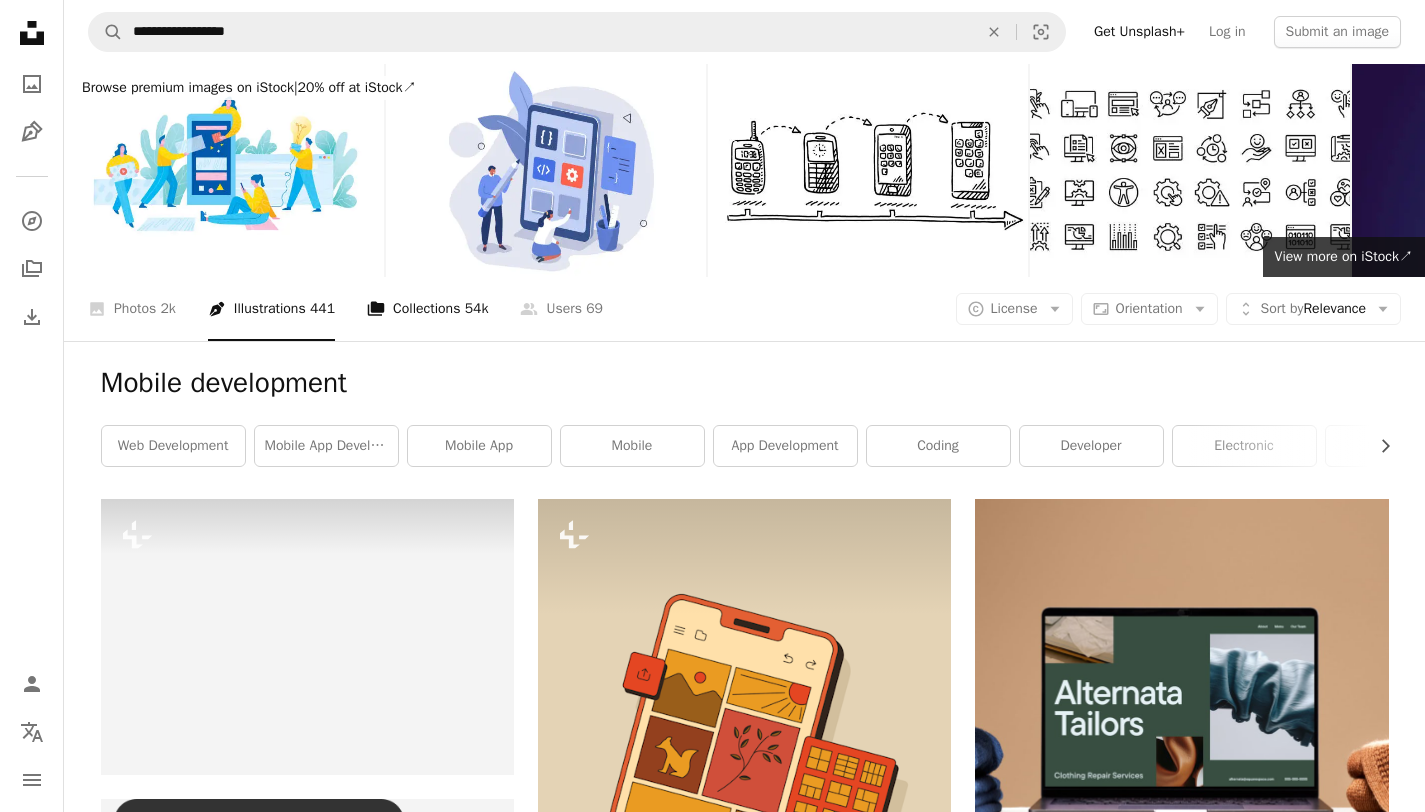 click on "A stack of folders Collections   54k" at bounding box center (427, 309) 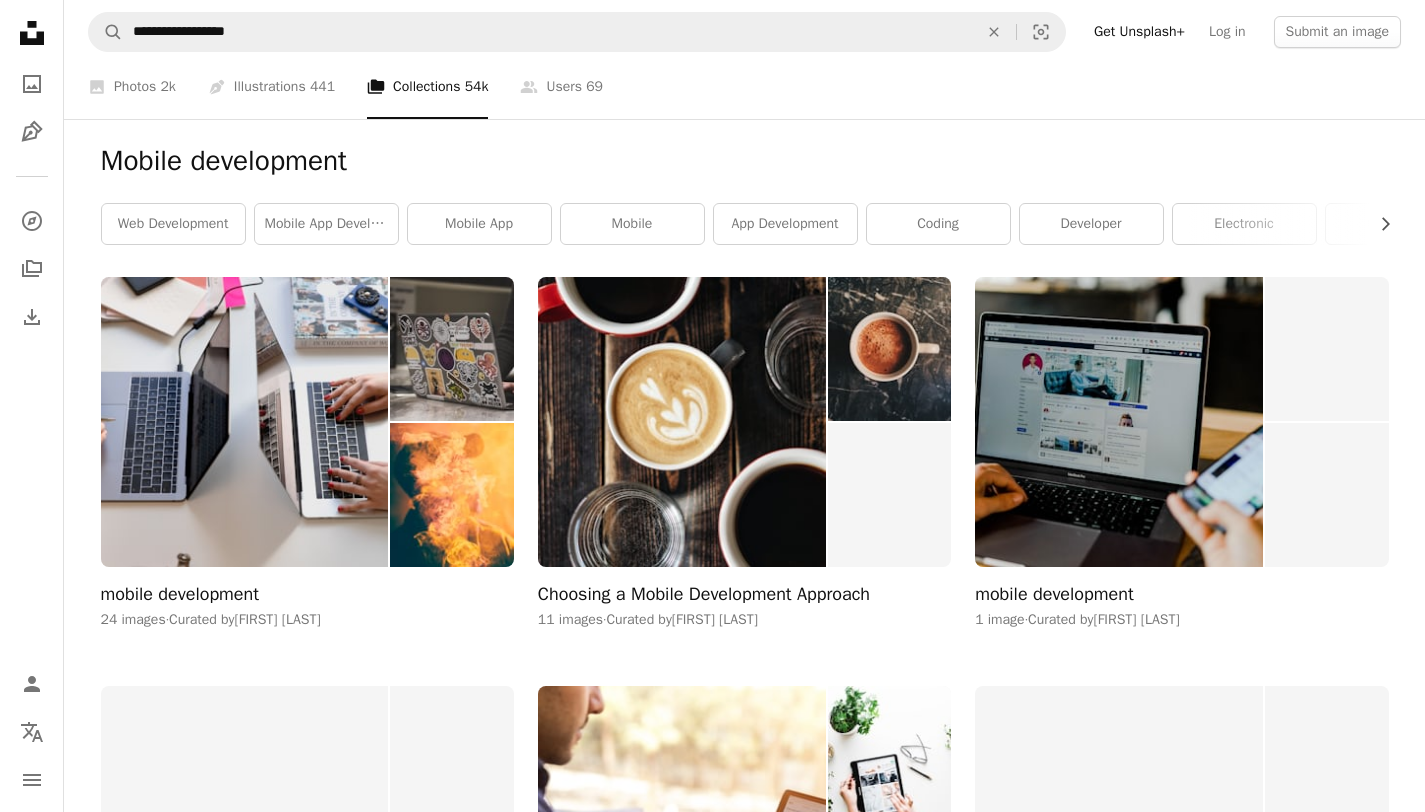 scroll, scrollTop: 179, scrollLeft: 0, axis: vertical 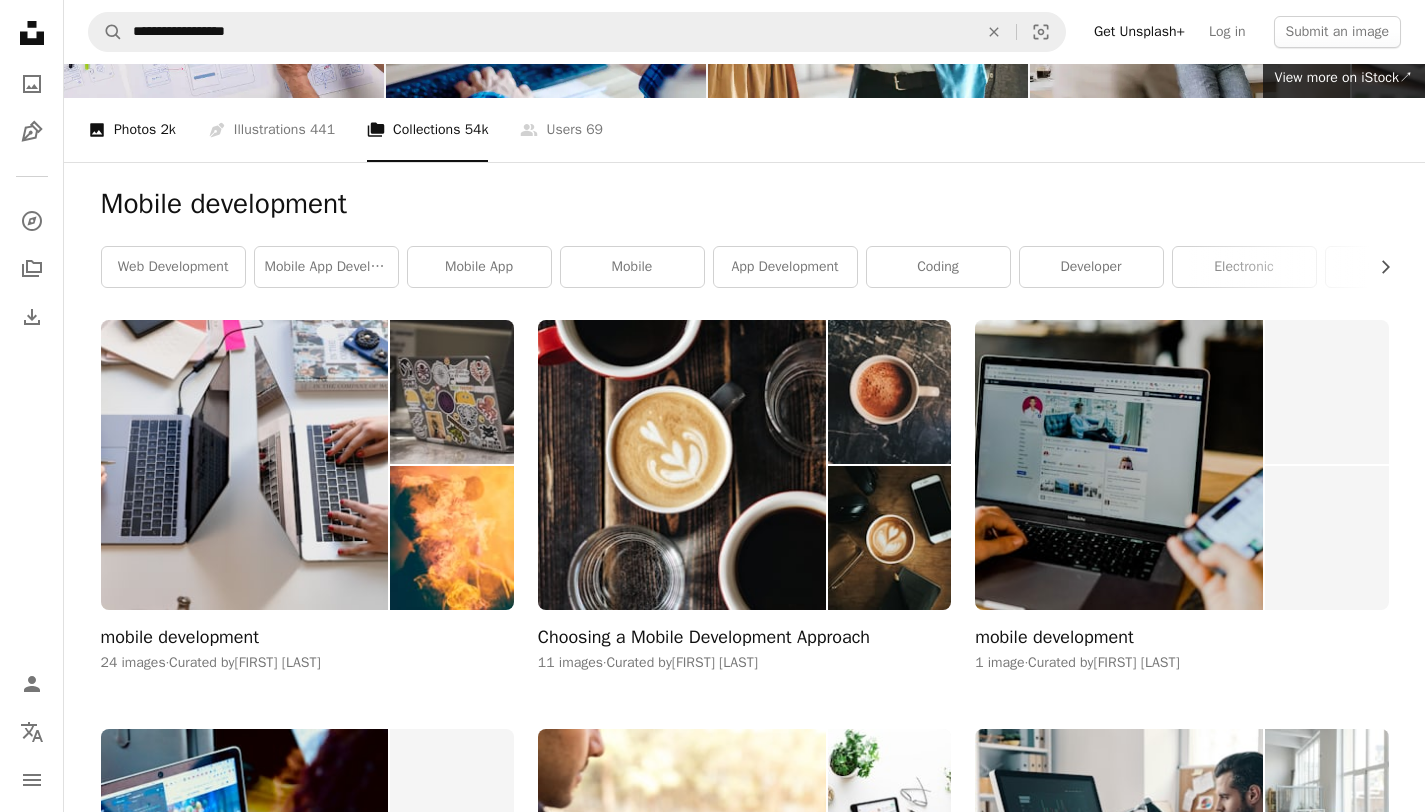 click on "A photo Photos   2k" at bounding box center [132, 130] 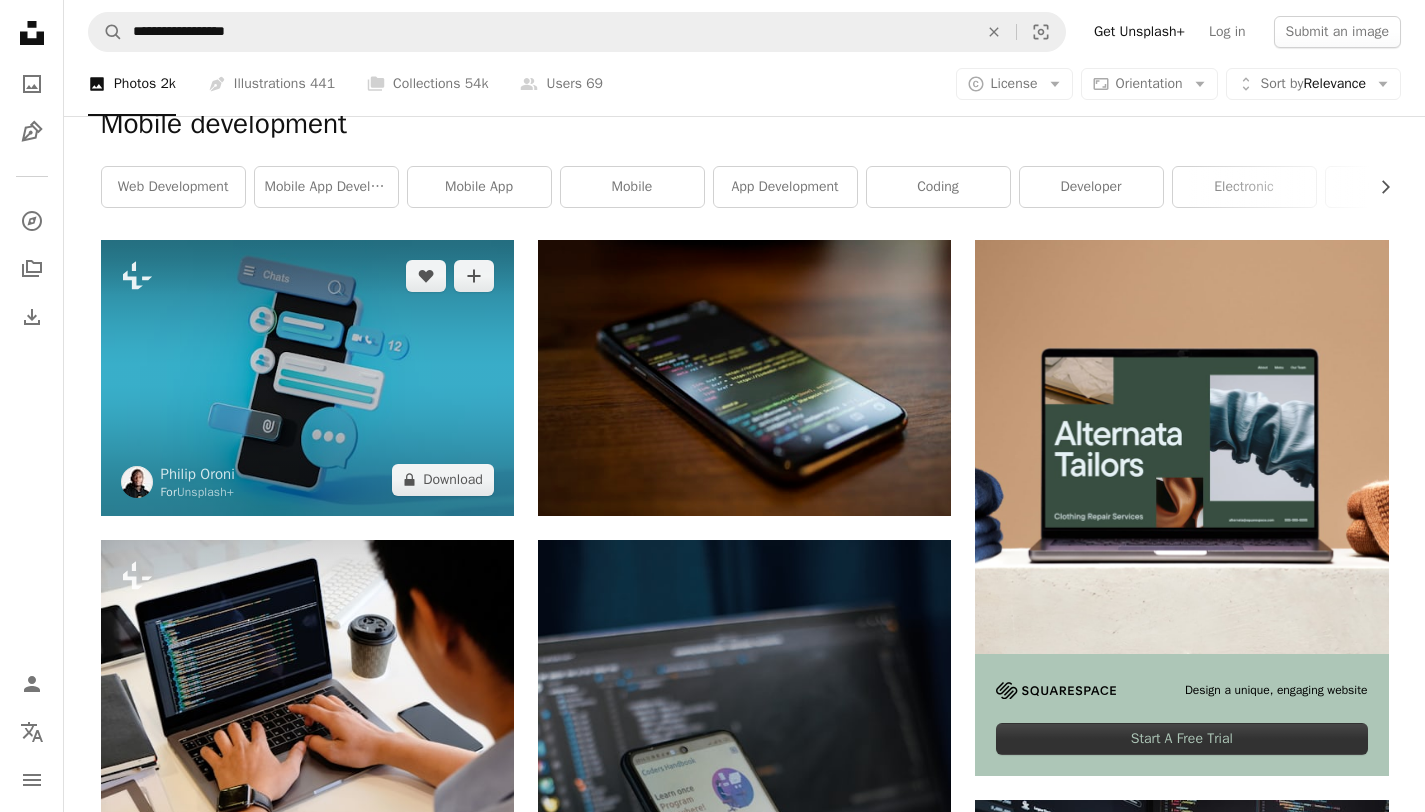 scroll, scrollTop: 278, scrollLeft: 0, axis: vertical 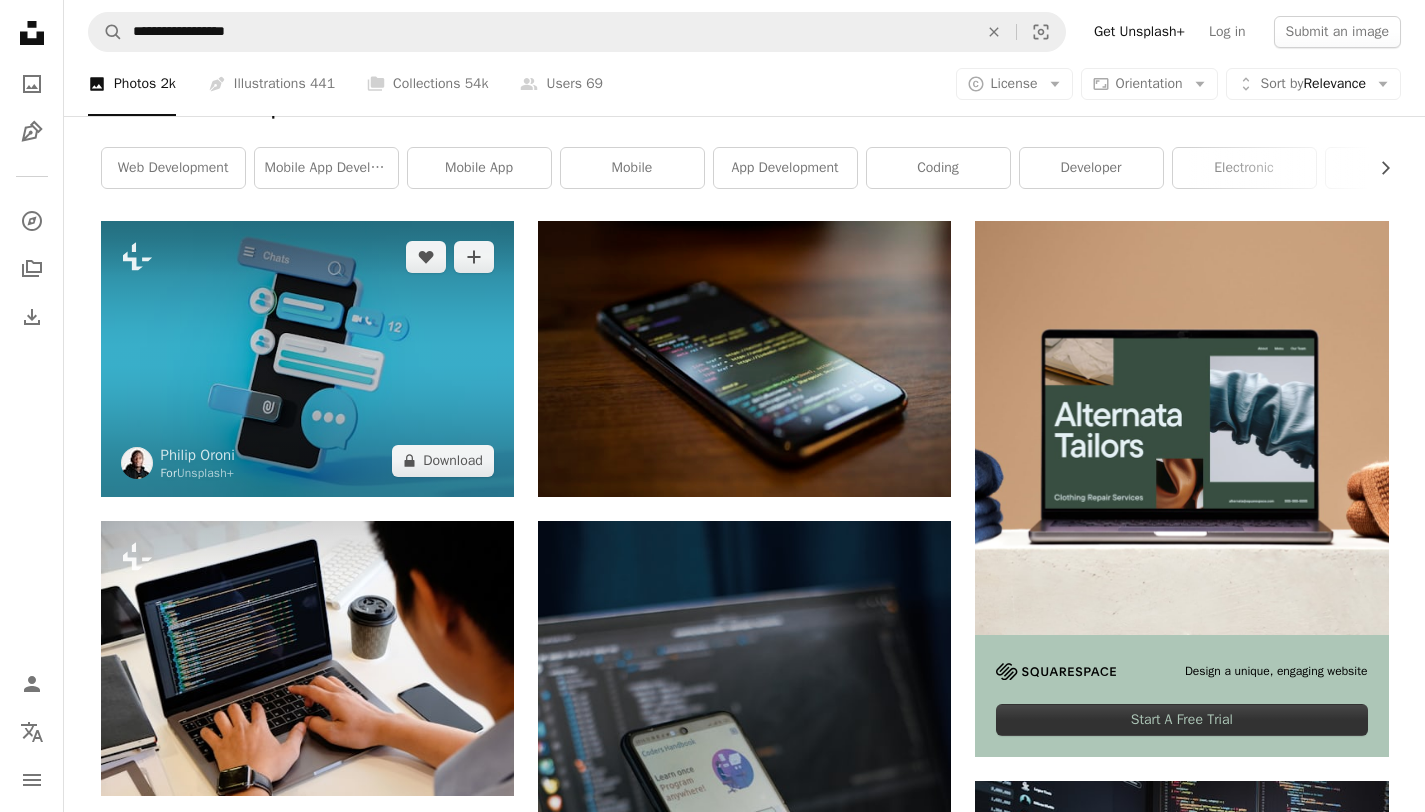 click at bounding box center (307, 358) 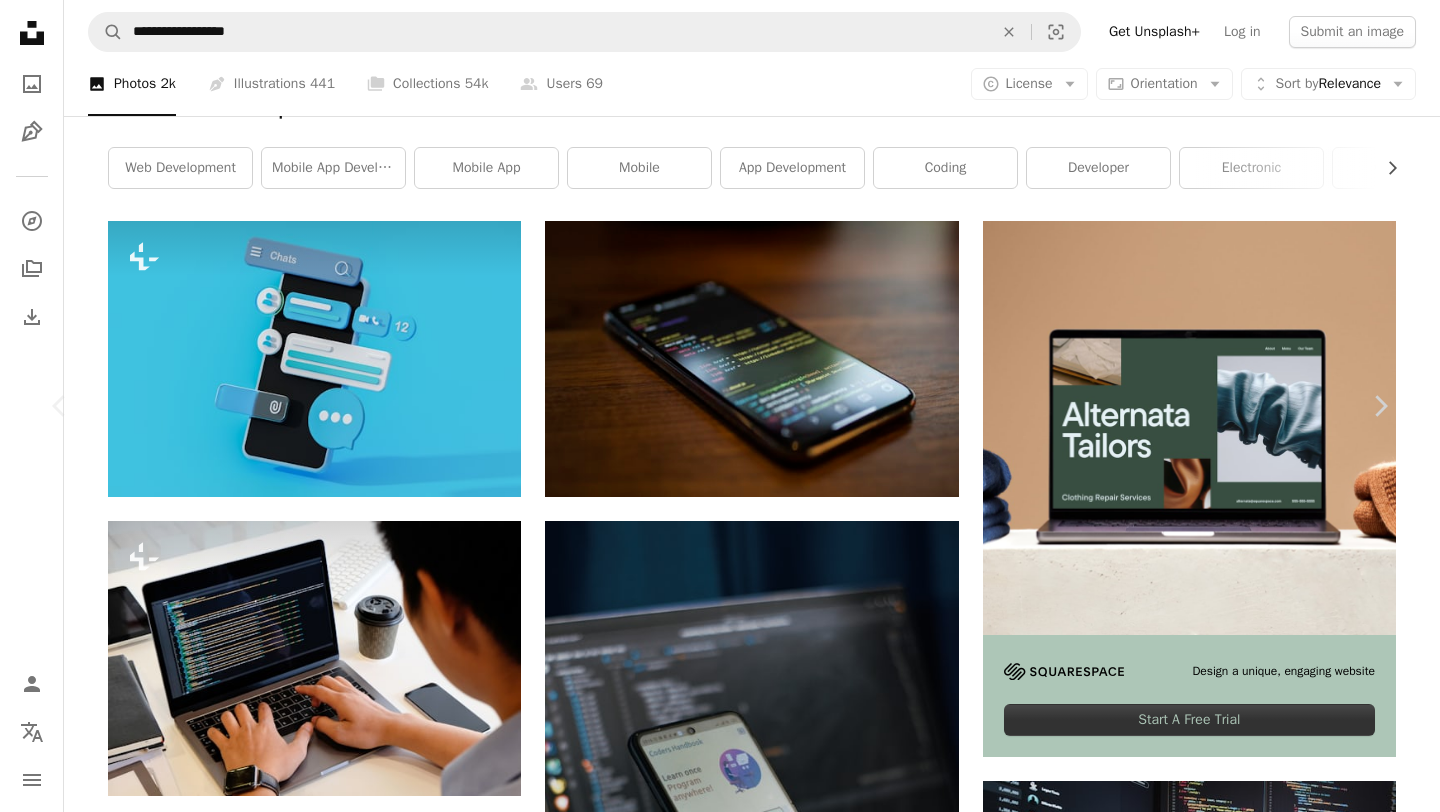 click on "An X shape" at bounding box center [20, 20] 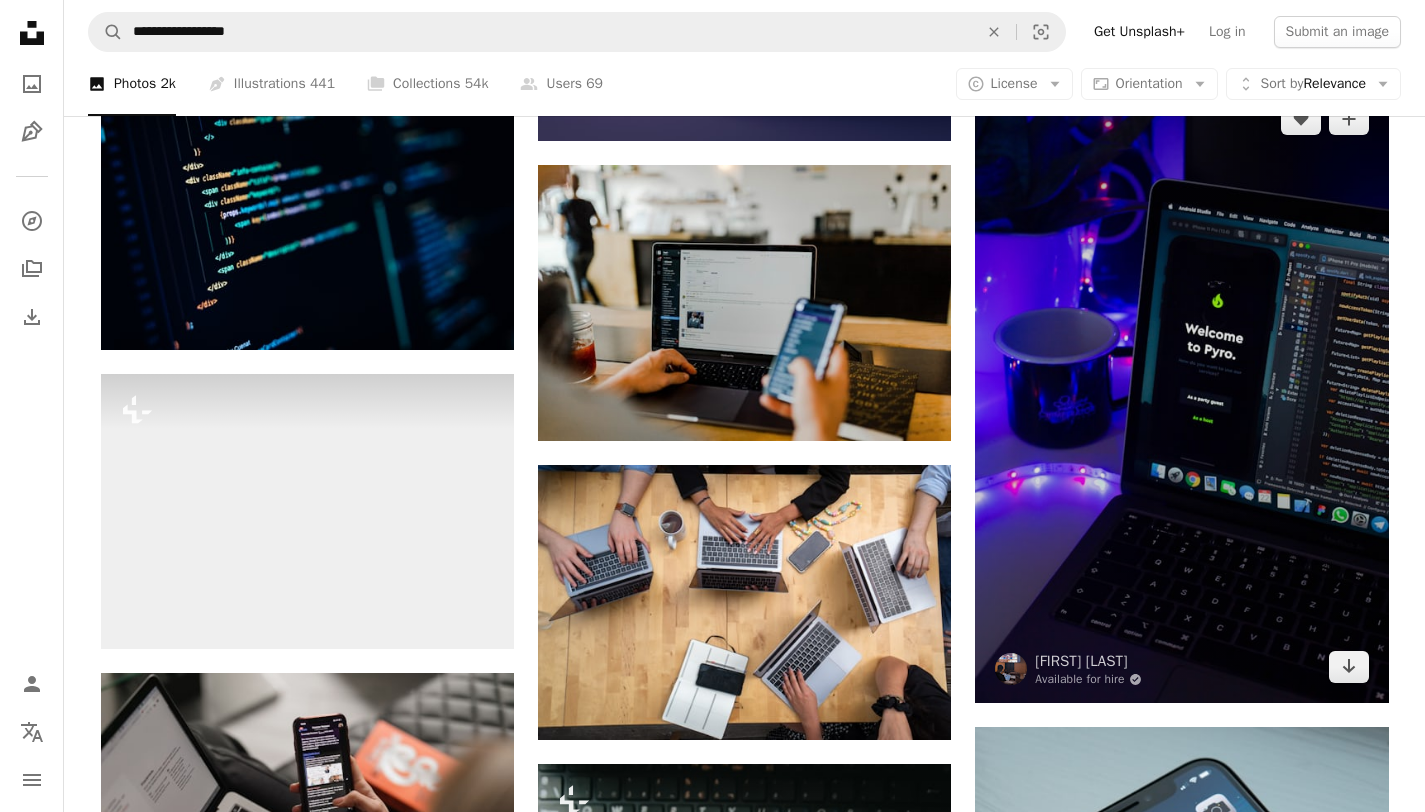scroll, scrollTop: 1658, scrollLeft: 0, axis: vertical 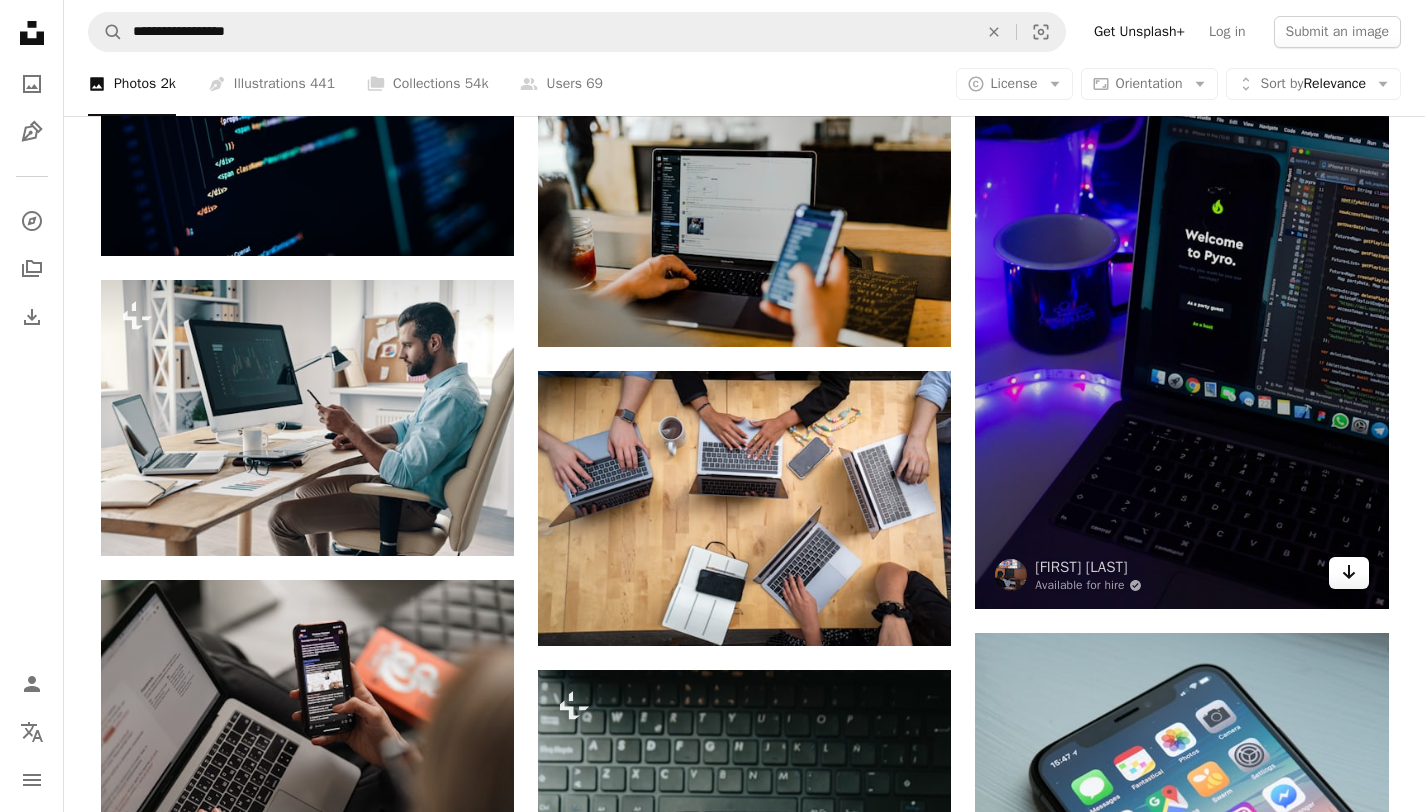 click on "Arrow pointing down" 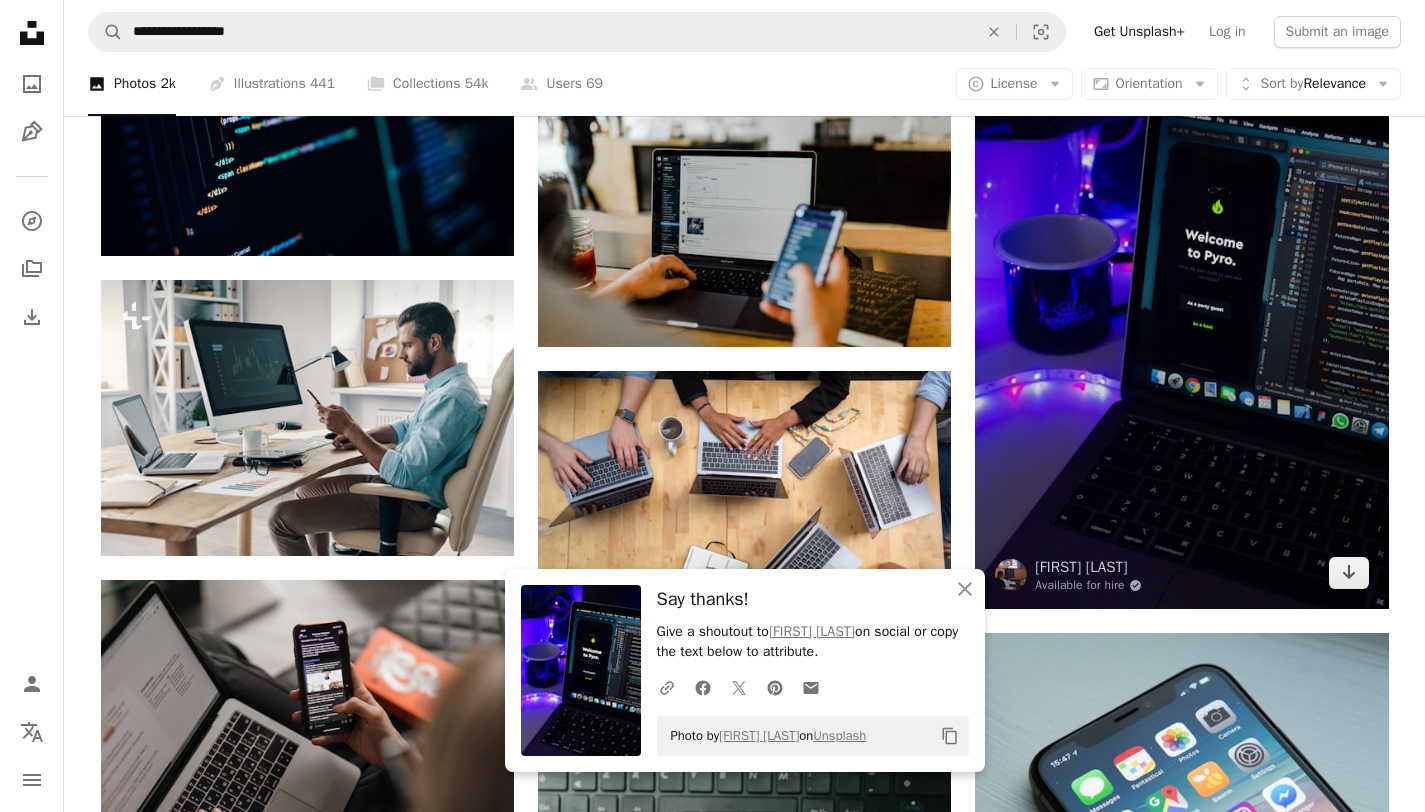 click at bounding box center [1181, 299] 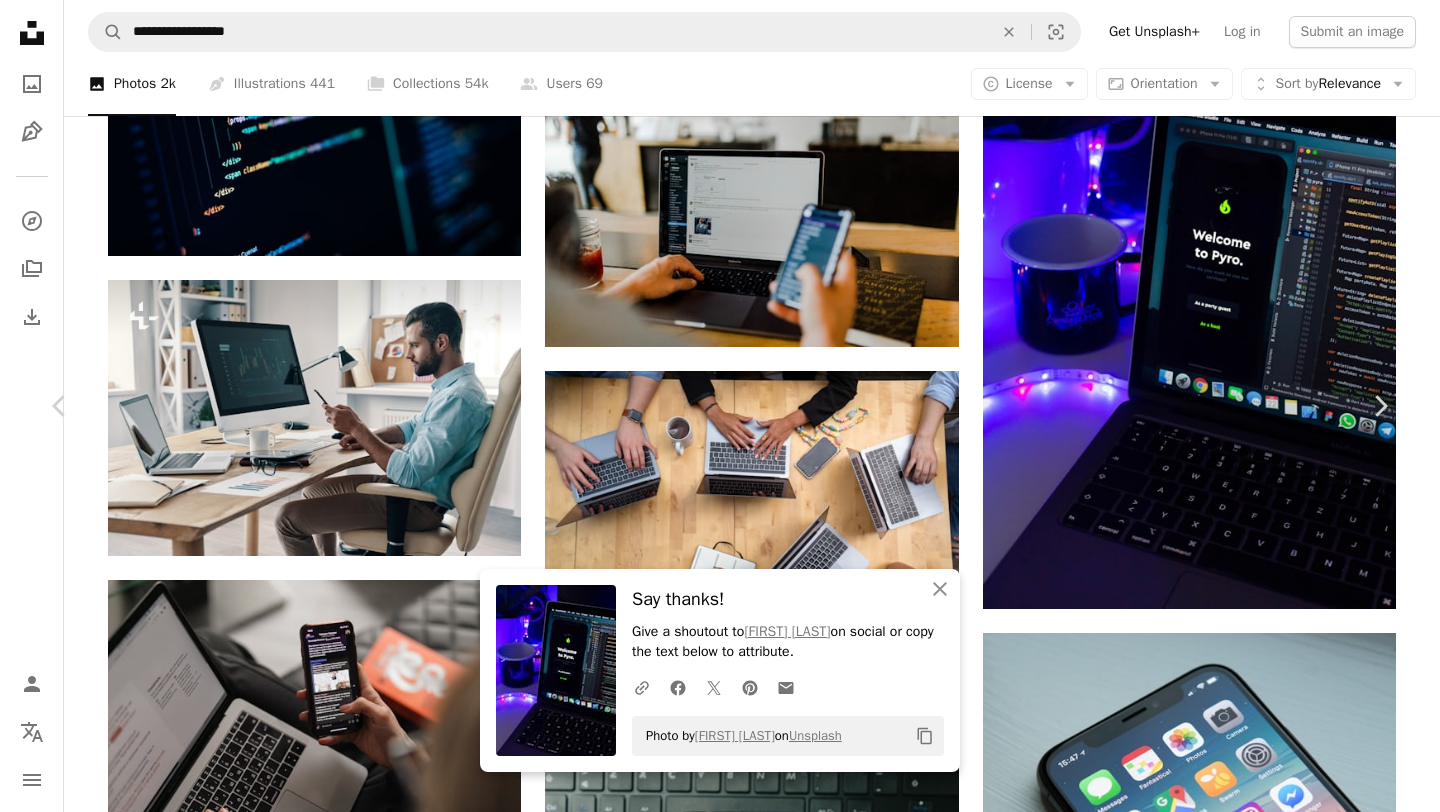 click on "Chevron down" 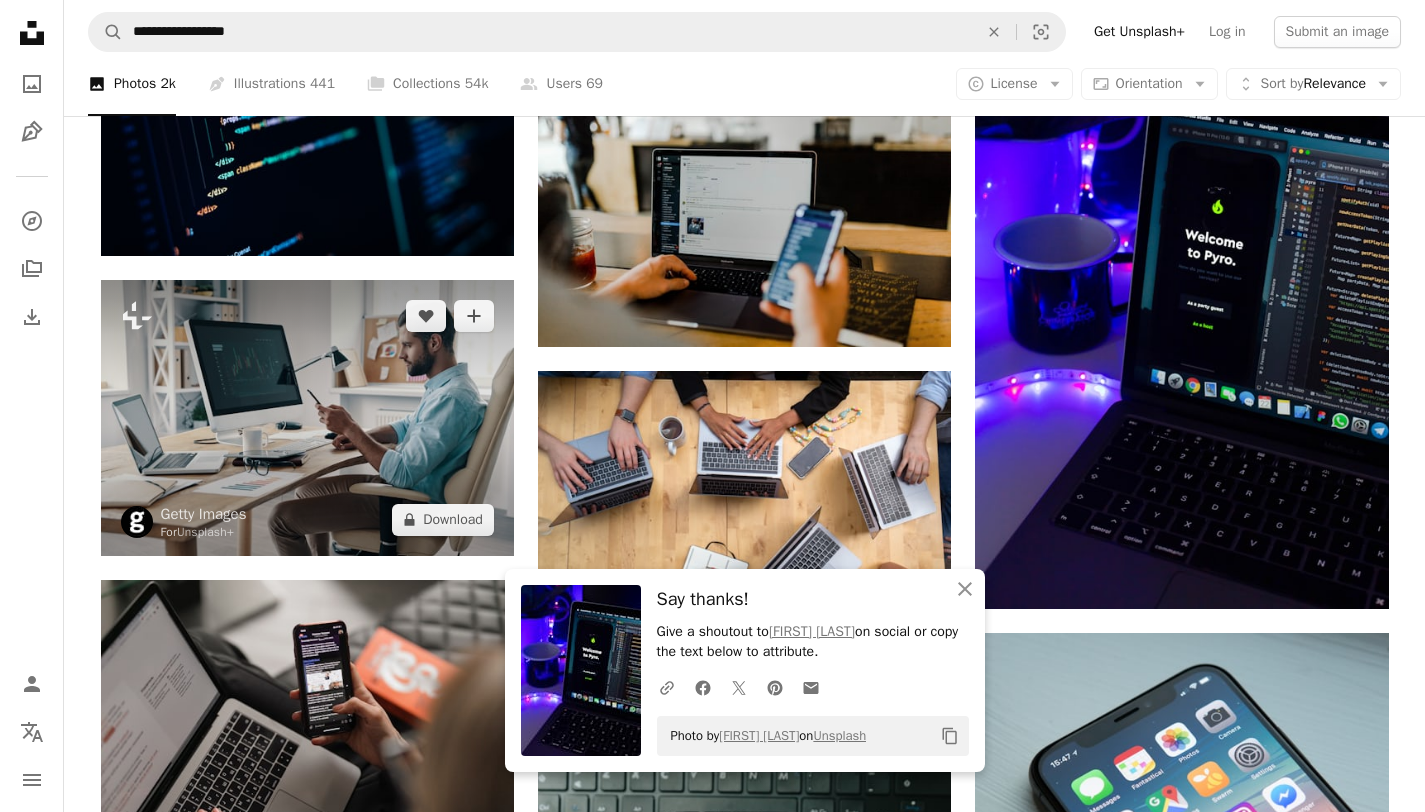 click at bounding box center [307, 418] 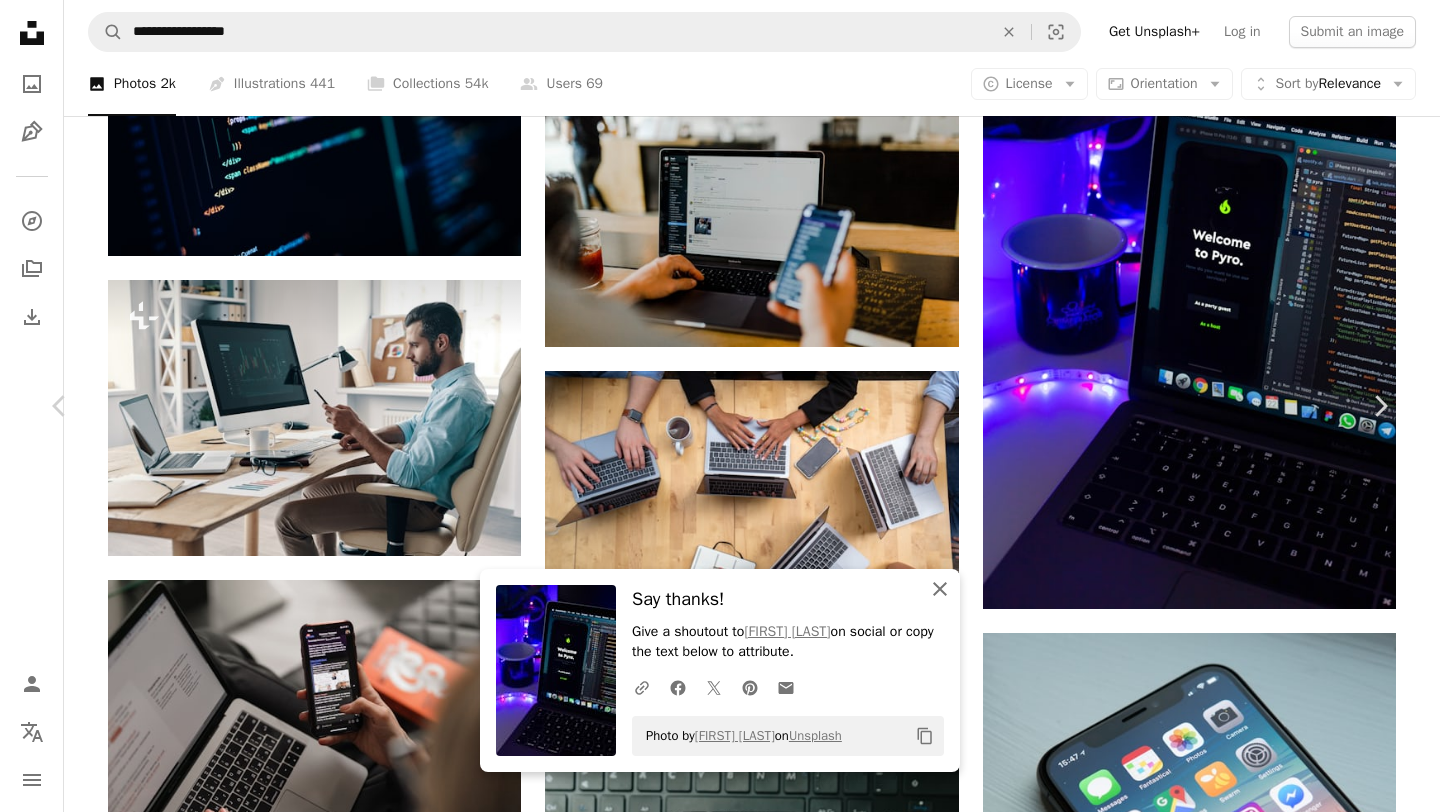 click on "An X shape" 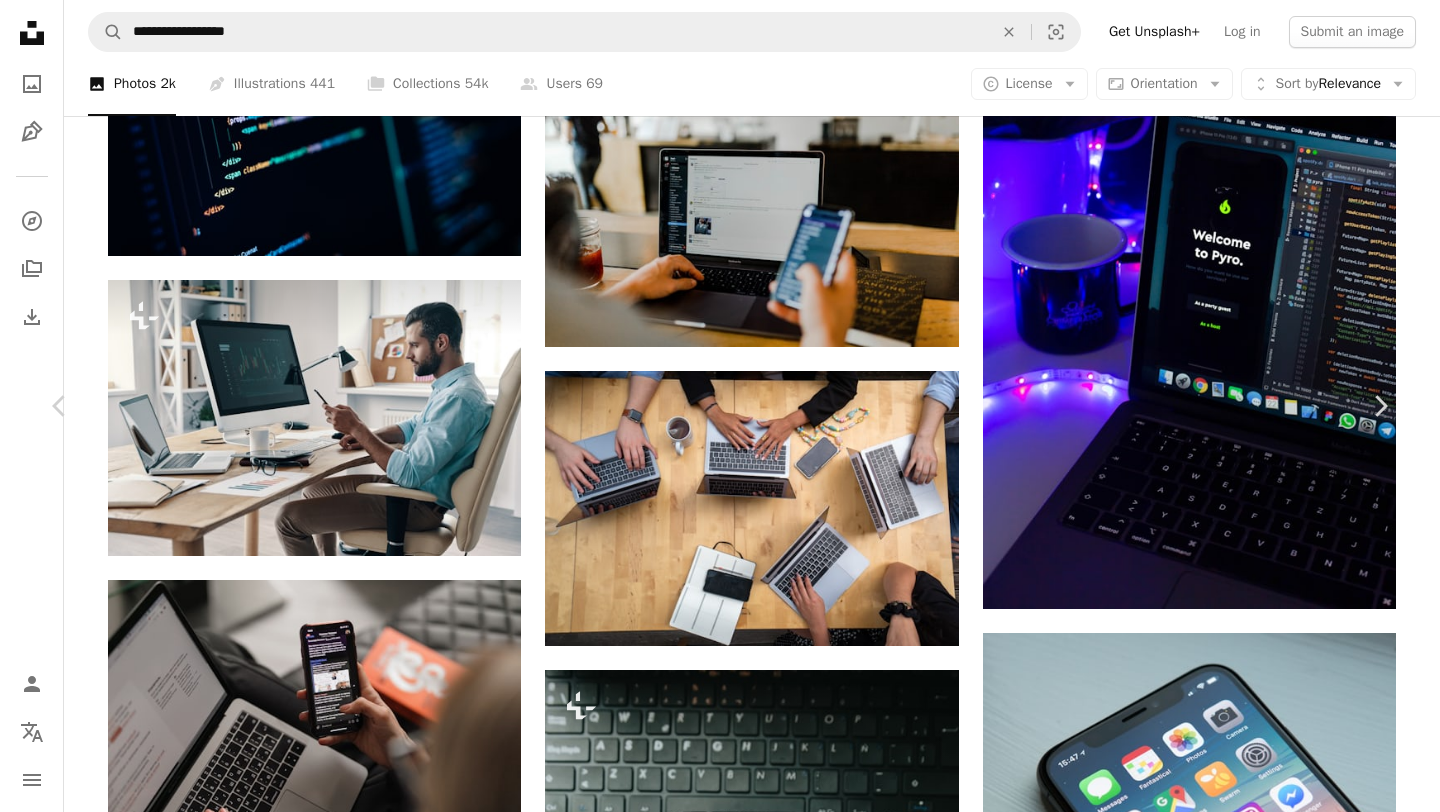 click on "An X shape" at bounding box center [20, 20] 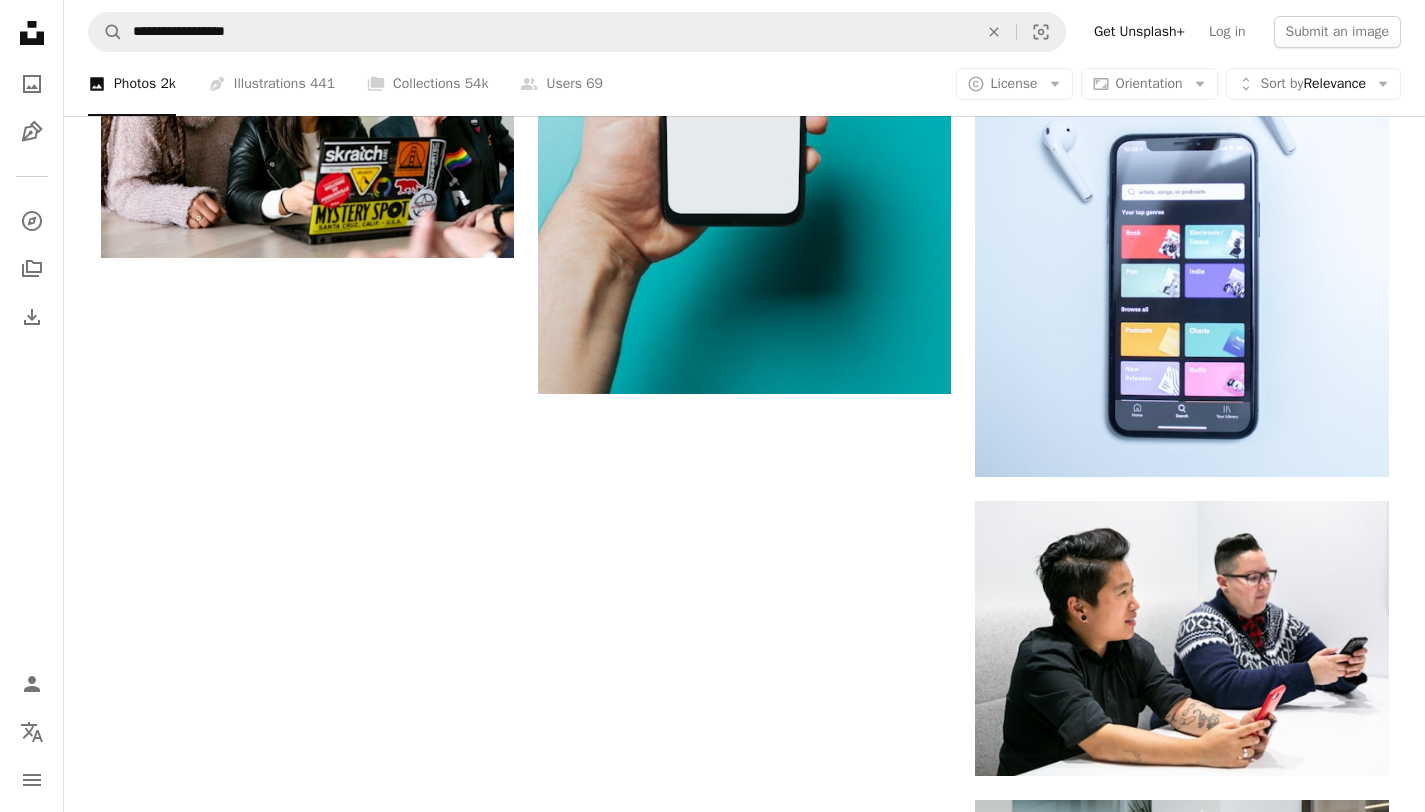 scroll, scrollTop: 2560, scrollLeft: 0, axis: vertical 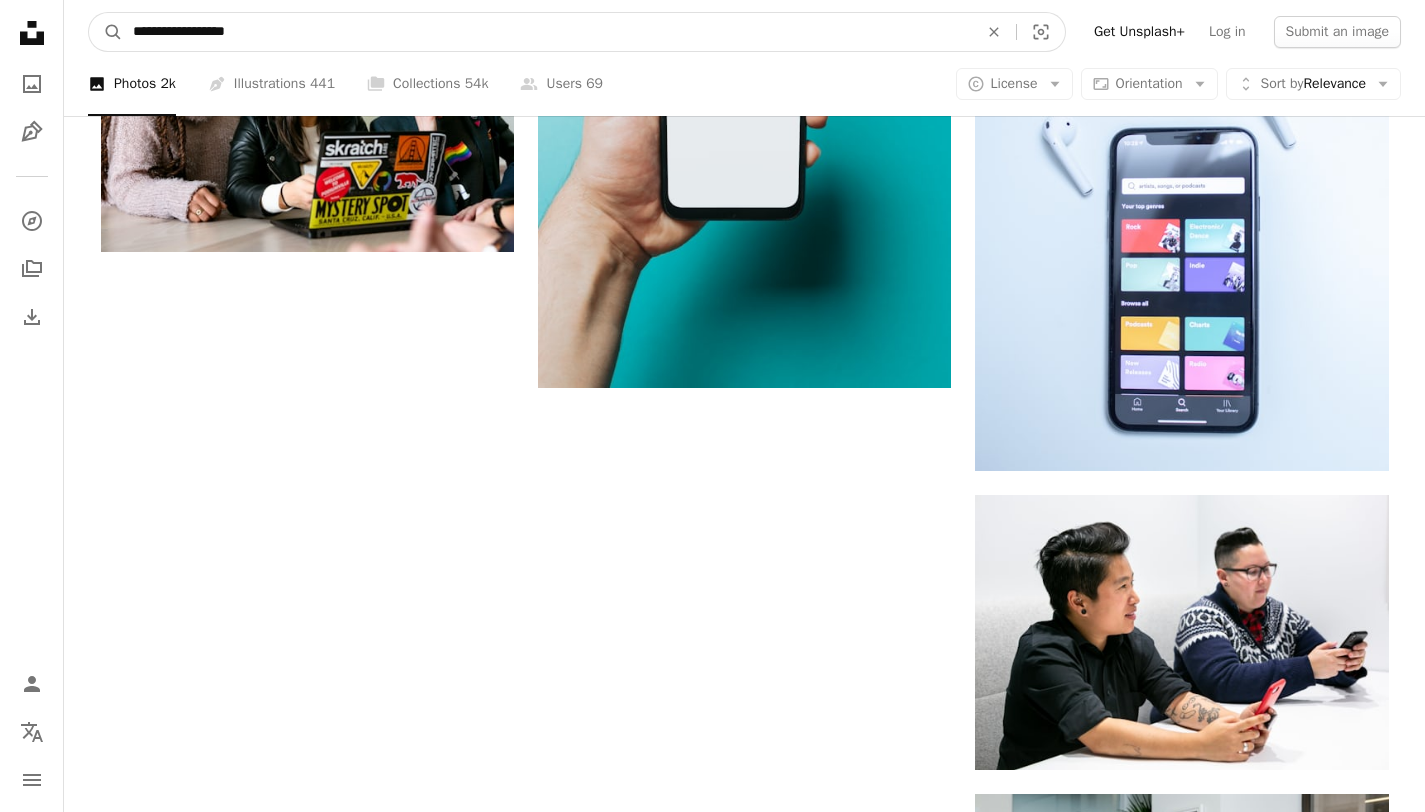 drag, startPoint x: 344, startPoint y: 36, endPoint x: 73, endPoint y: 23, distance: 271.3116 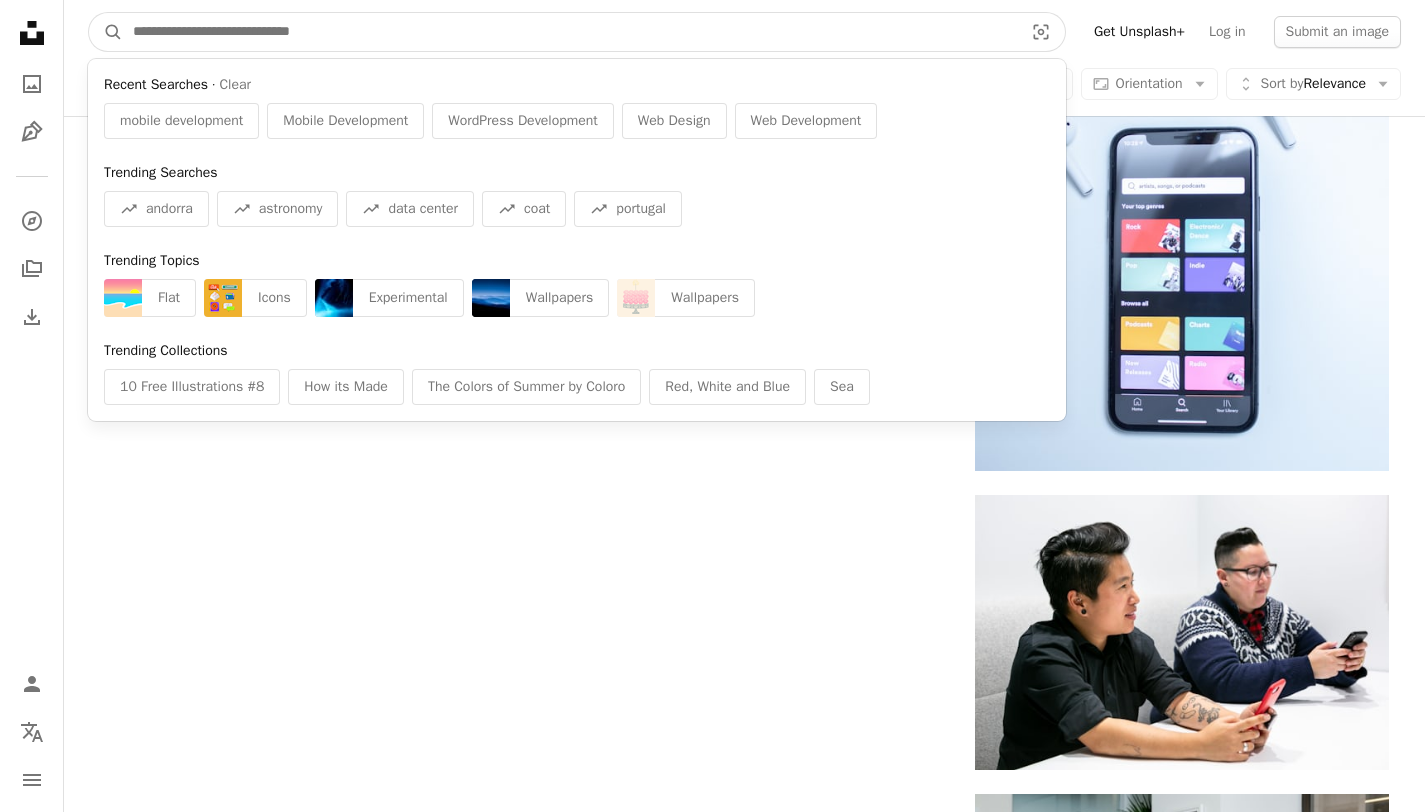 type 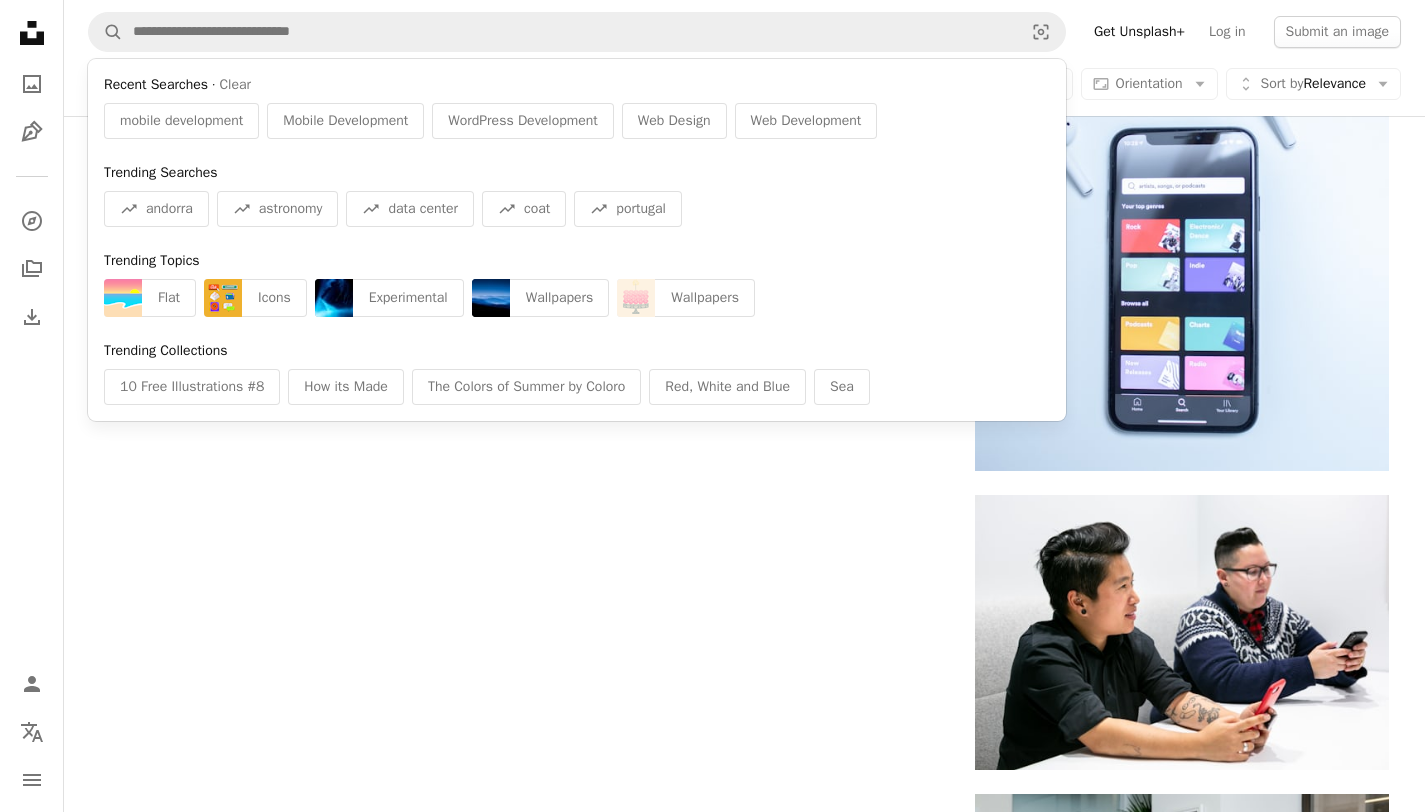 click on "Plus sign for Unsplash+ A heart A plus sign [FIRST] [LAST] For  Unsplash+ A lock   Download Plus sign for Unsplash+ A heart A plus sign Getty Images For  Unsplash+ A lock   Download A heart A plus sign [FIRST] [LAST] Arrow pointing down A heart A plus sign [FIRST] [LAST] Arrow pointing down Plus sign for Unsplash+ A heart A plus sign Mapbox Arrow pointing down A heart A plus sign [FIRST] [LAST] Arrow pointing down A heart A plus sign [FIRST] [LAST] Available for hire A checkmark inside of a circle Arrow pointing down Plus sign for Unsplash+ A heart A plus sign Getty Images For  Unsplash+ A lock   Download A heart A plus sign [FIRST] [LAST] Arrow pointing down A heart A plus sign [FIRST] [LAST] Arrow pointing down Plus sign for Unsplash+ A heart A plus sign A. C. For  Unsplash+ A lock   Download Design a unique, engaging website Start A Free Trial A heart A plus sign [FIRST] [LAST]" at bounding box center (745, -496) 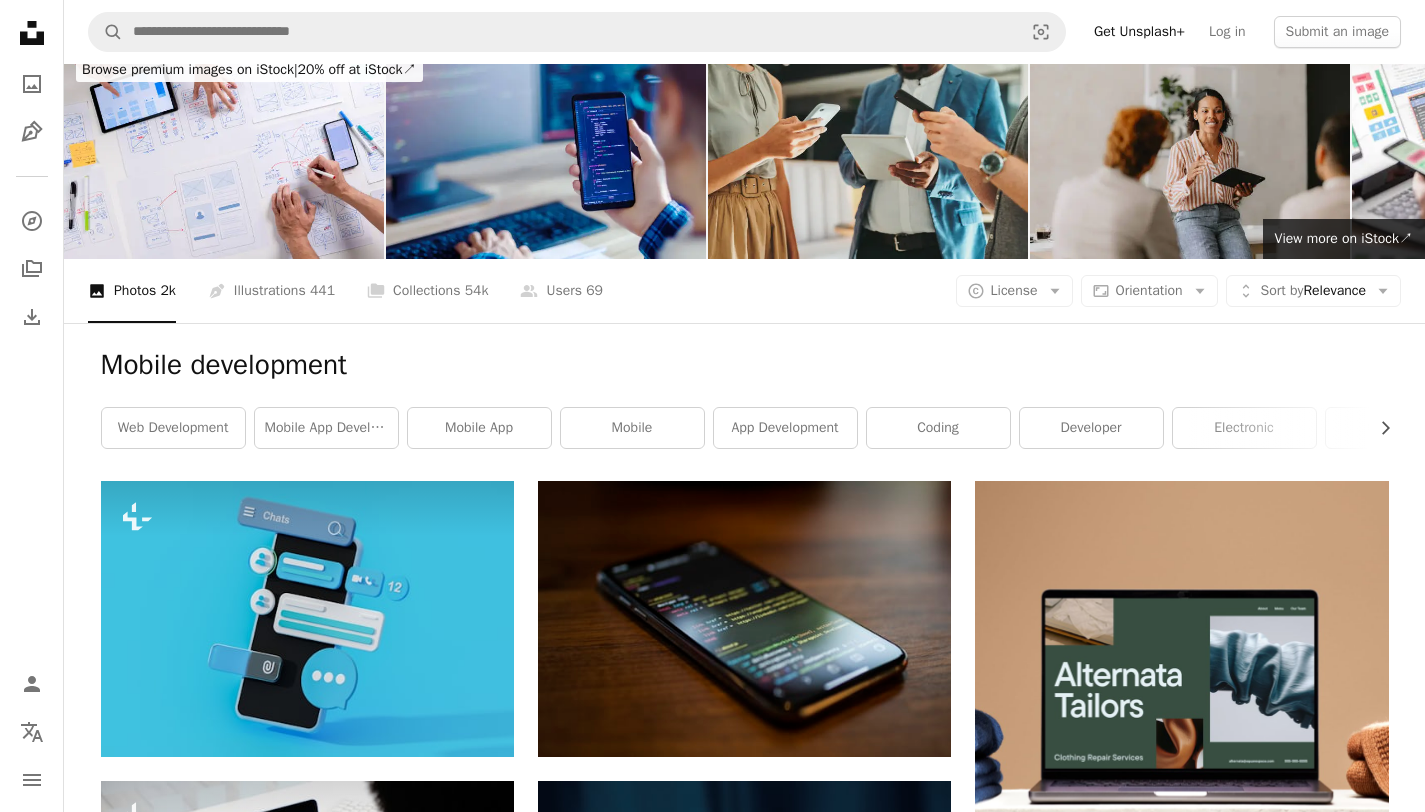 scroll, scrollTop: 0, scrollLeft: 0, axis: both 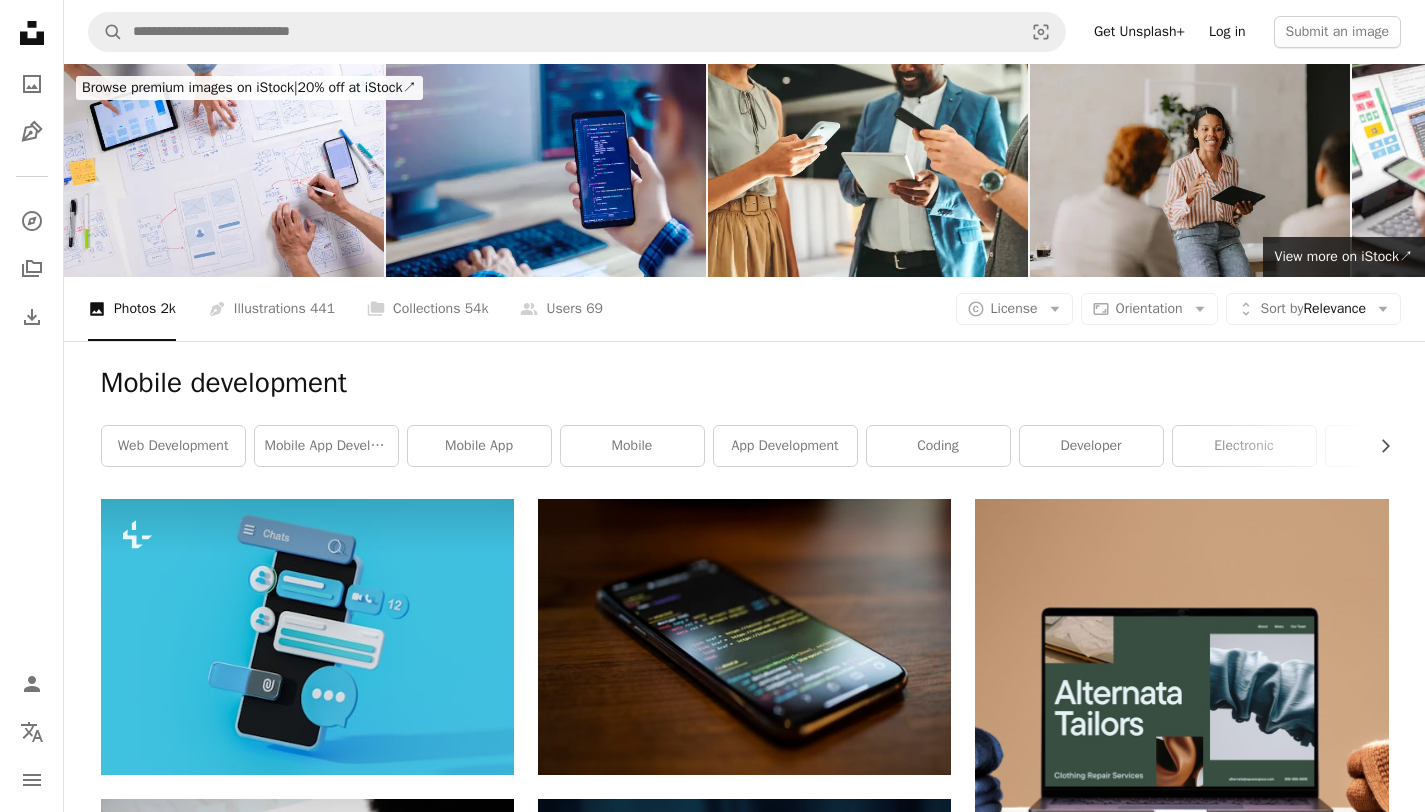 click on "Log in" at bounding box center [1227, 32] 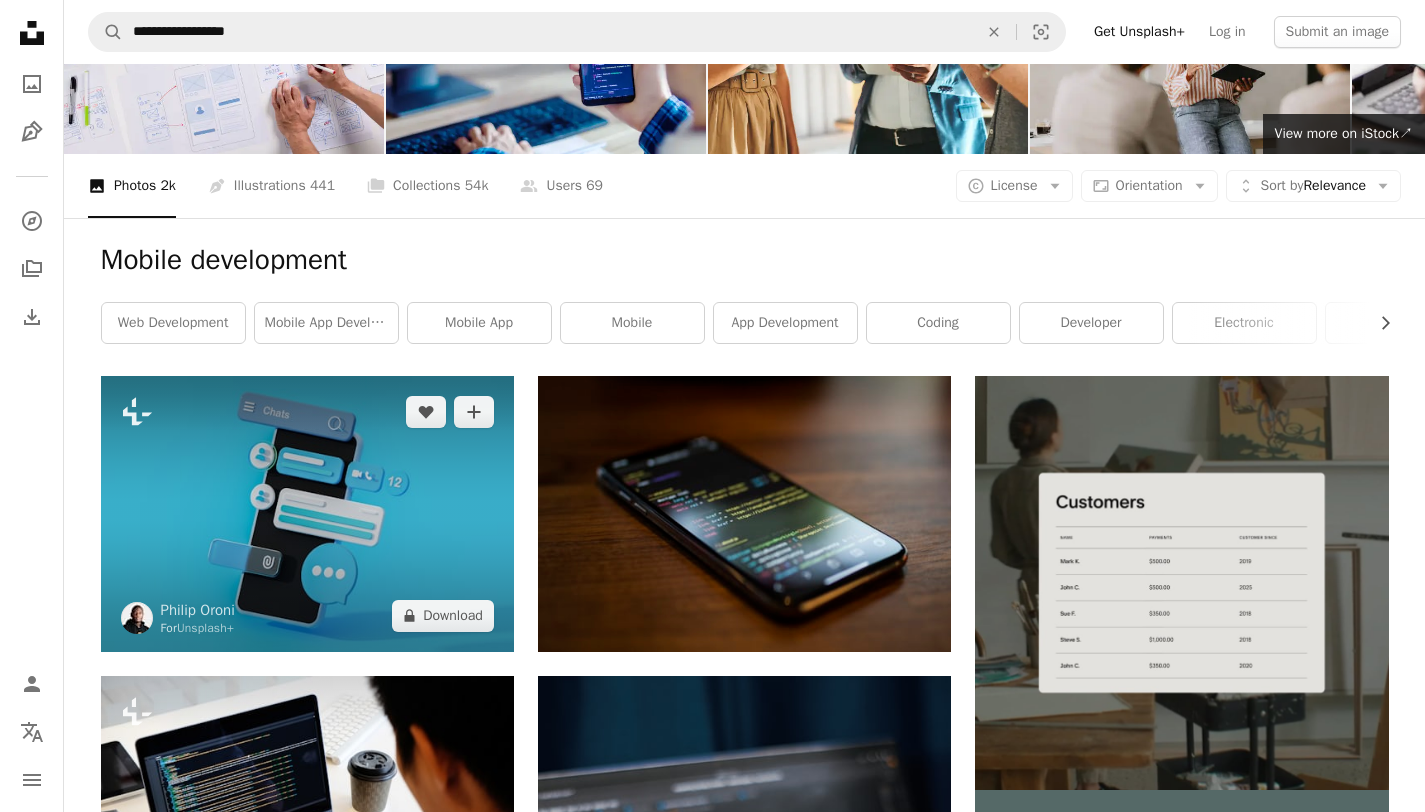 scroll, scrollTop: 0, scrollLeft: 0, axis: both 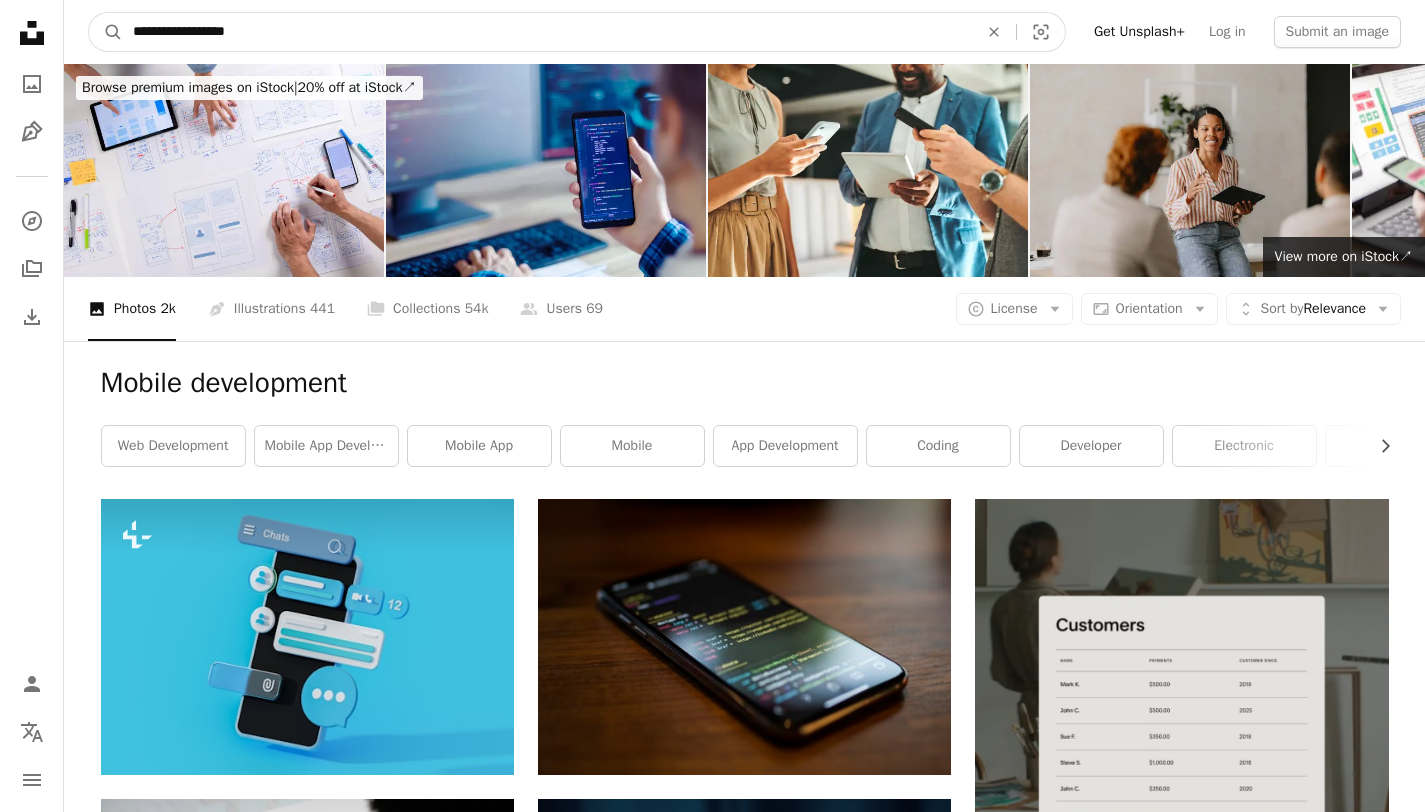 drag, startPoint x: 284, startPoint y: 34, endPoint x: 88, endPoint y: 37, distance: 196.02296 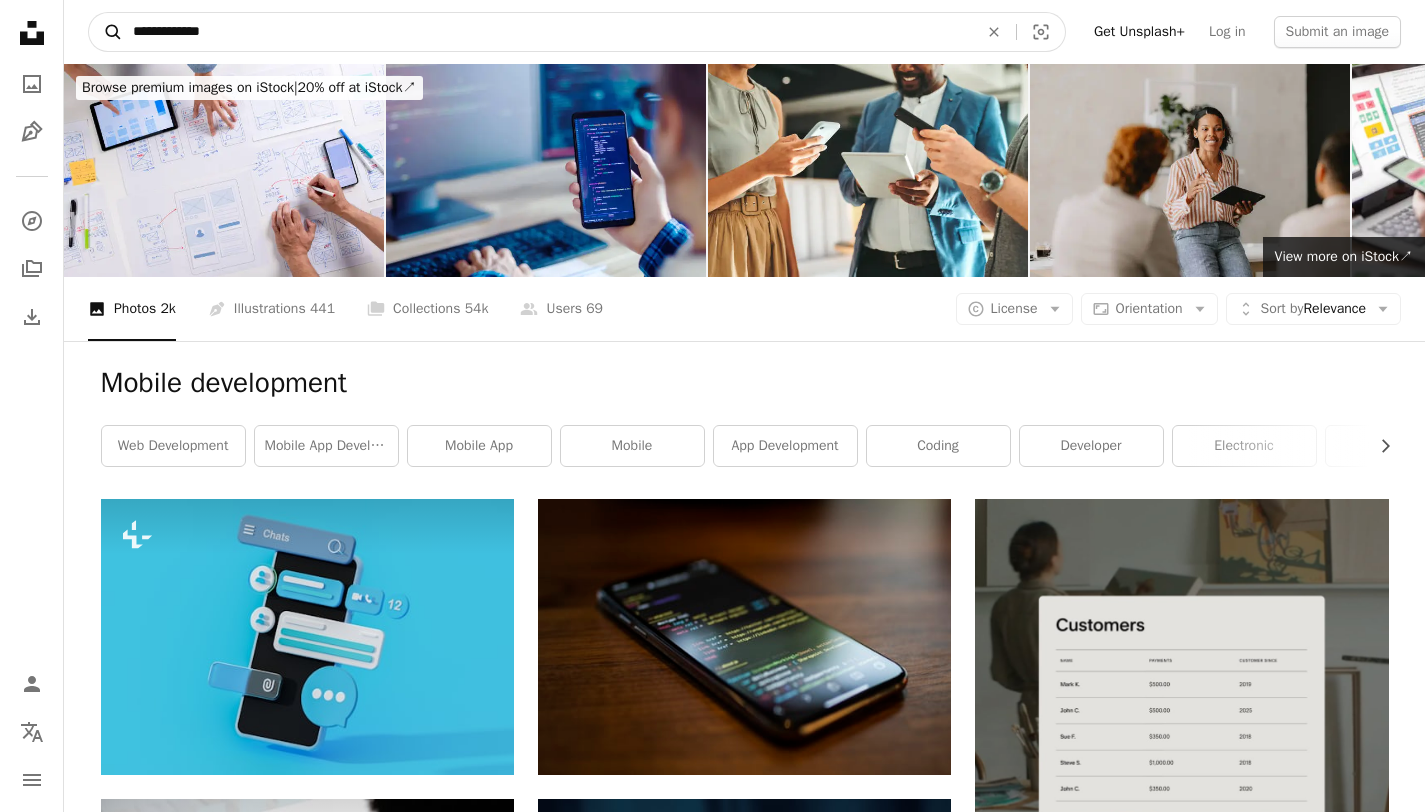 type on "**********" 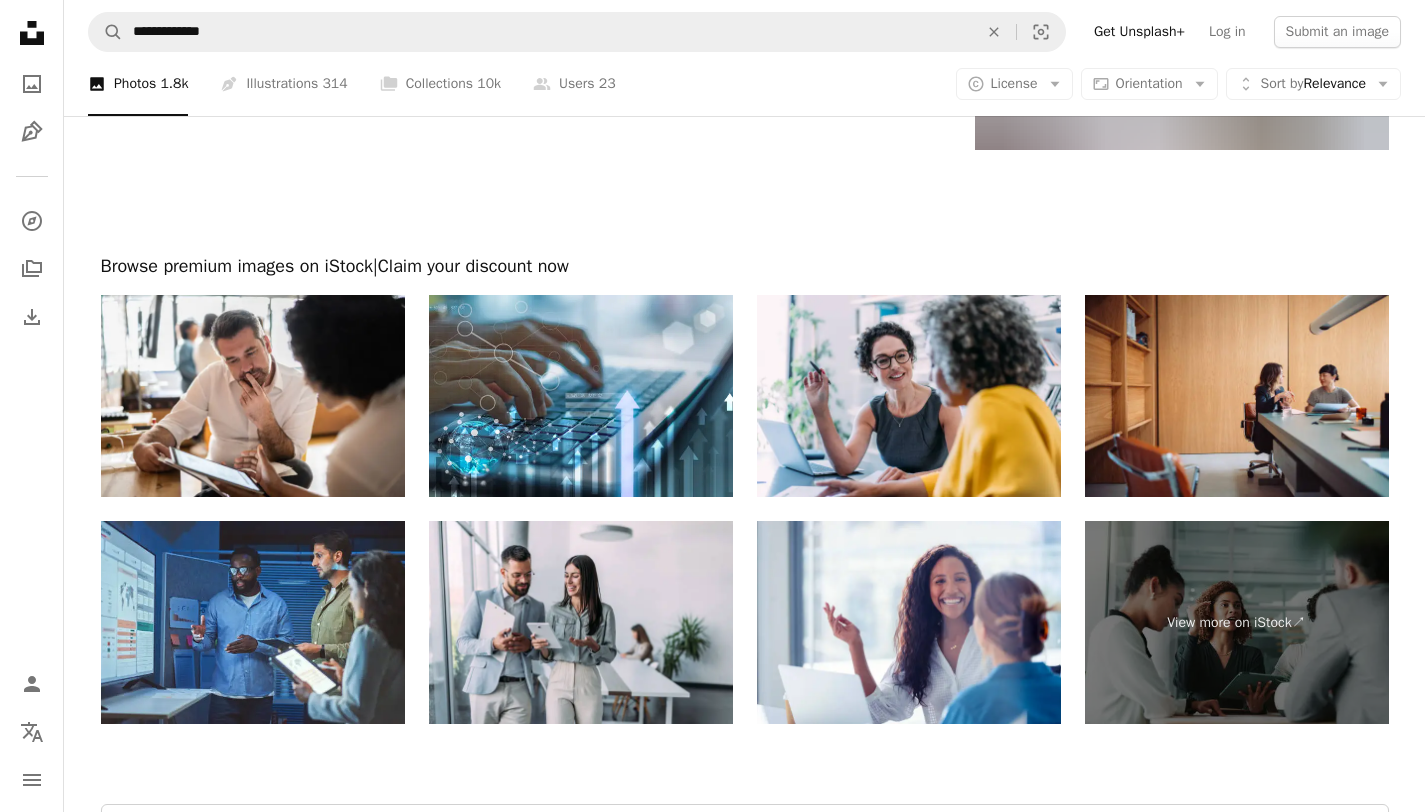 scroll, scrollTop: 2691, scrollLeft: 0, axis: vertical 